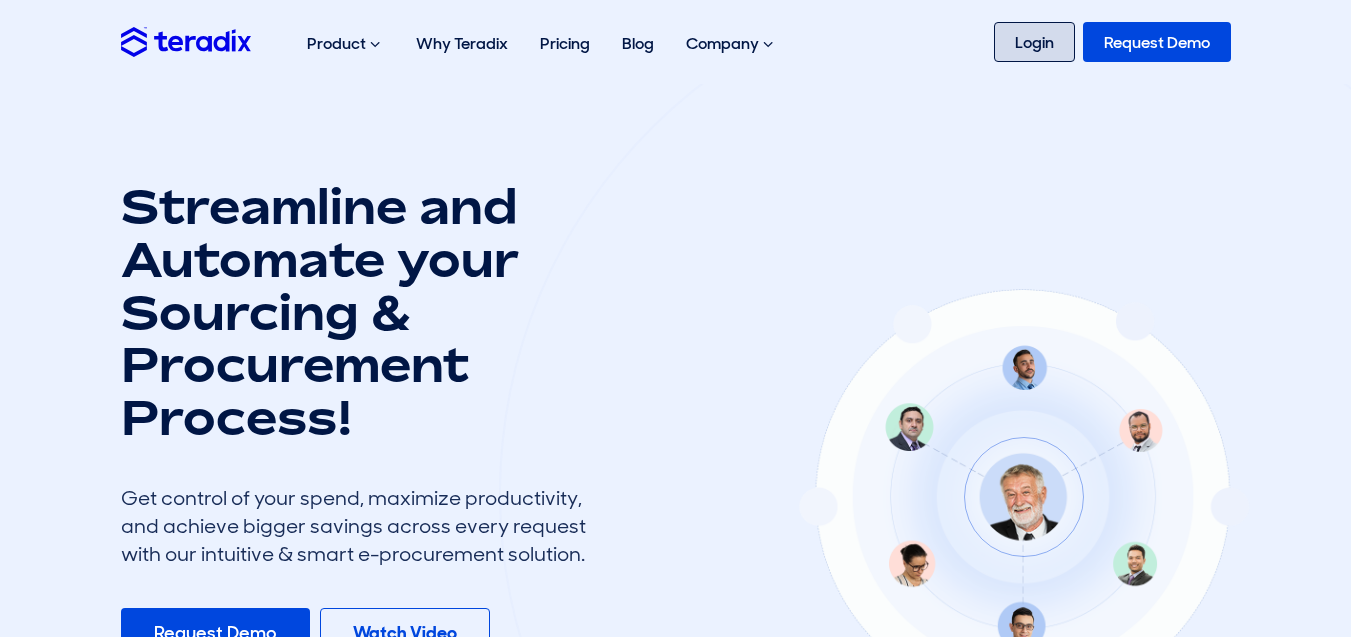 scroll, scrollTop: 0, scrollLeft: 0, axis: both 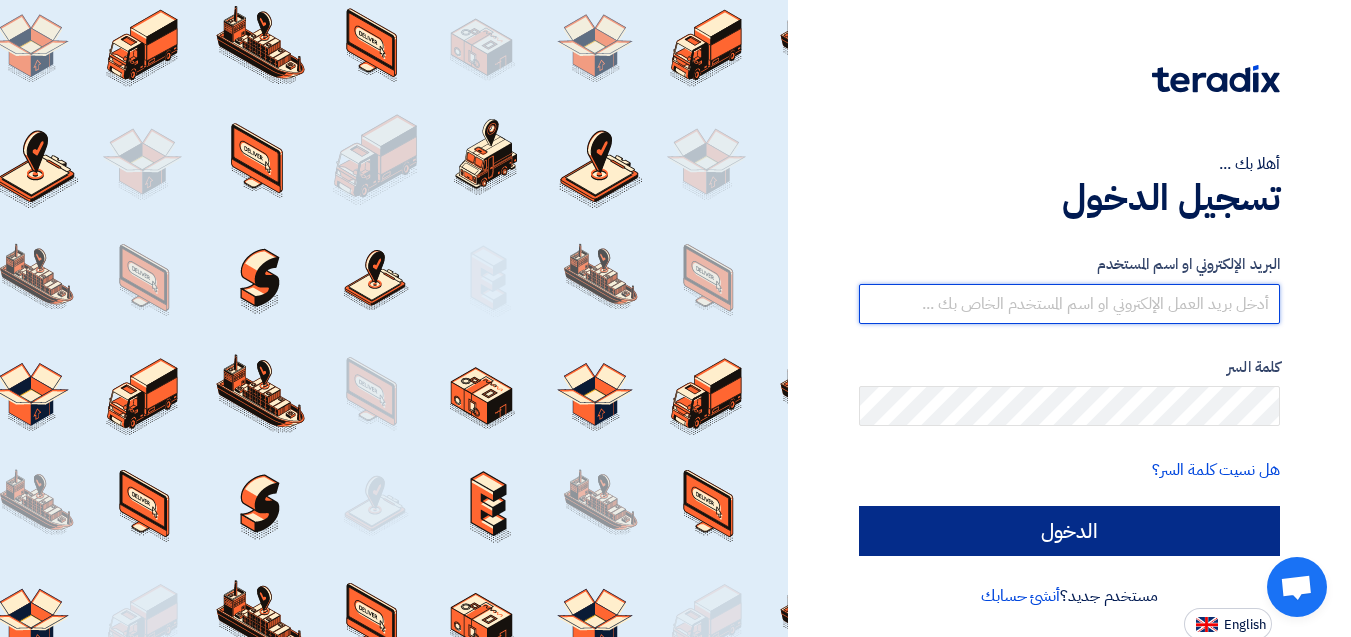 type on "[EMAIL]" 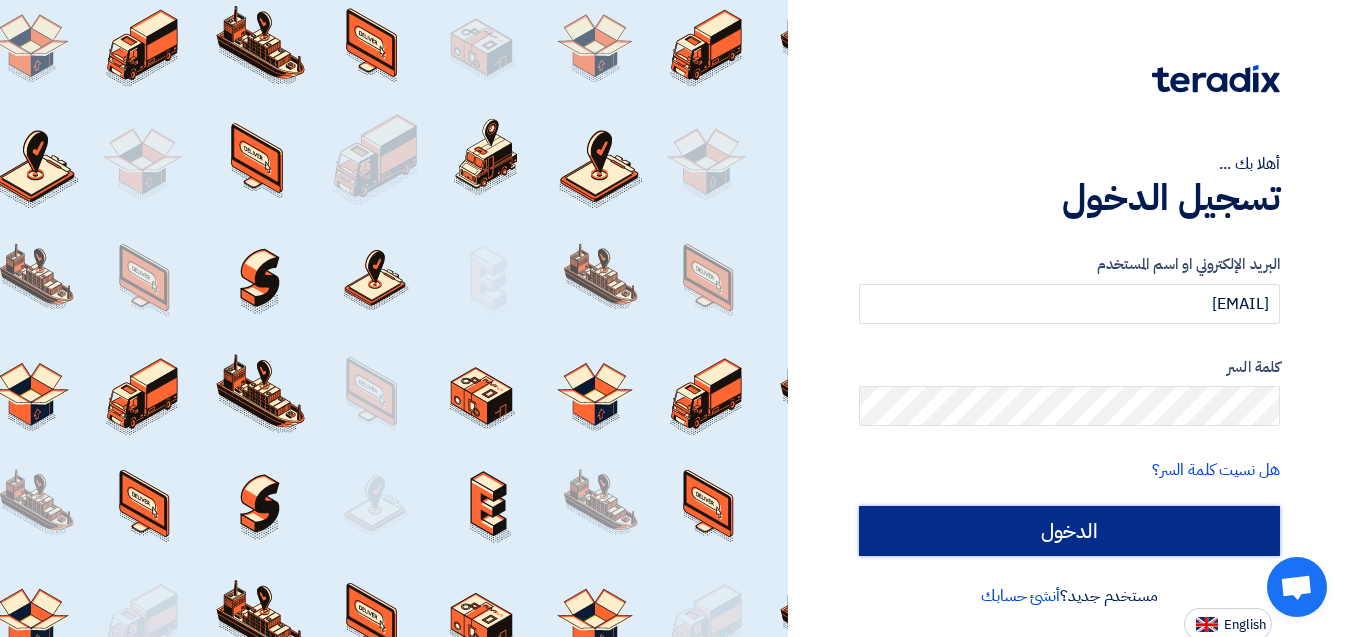 click on "الدخول" 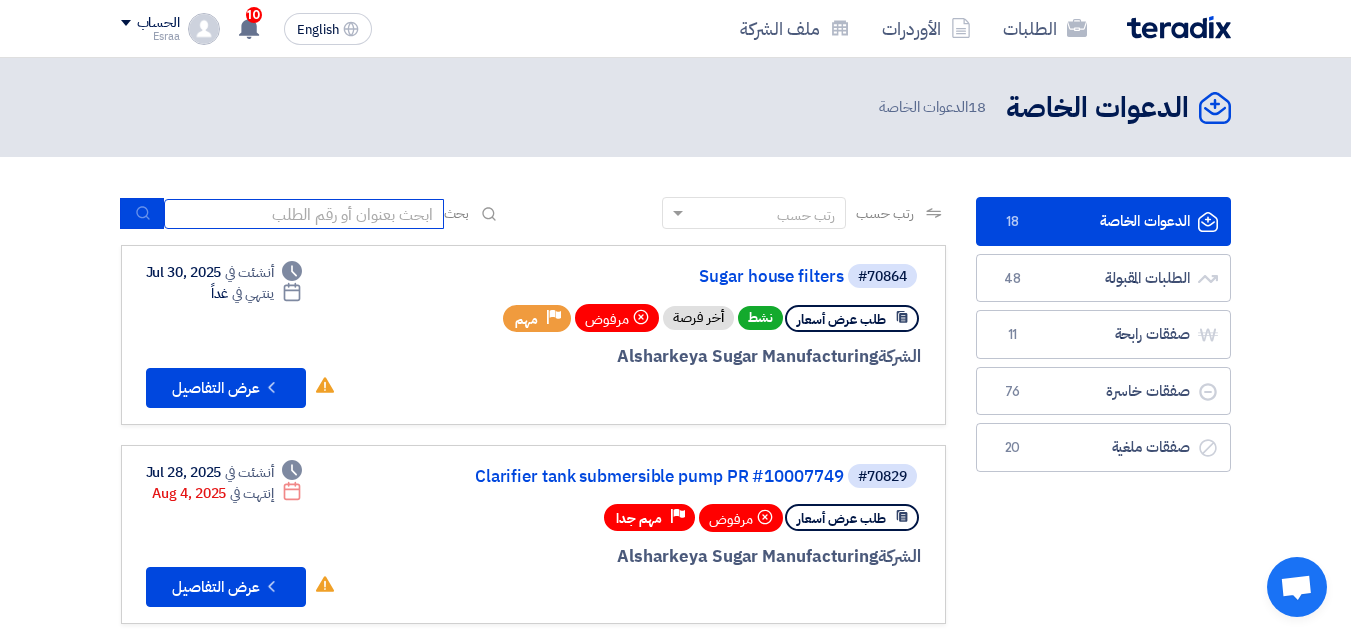 click 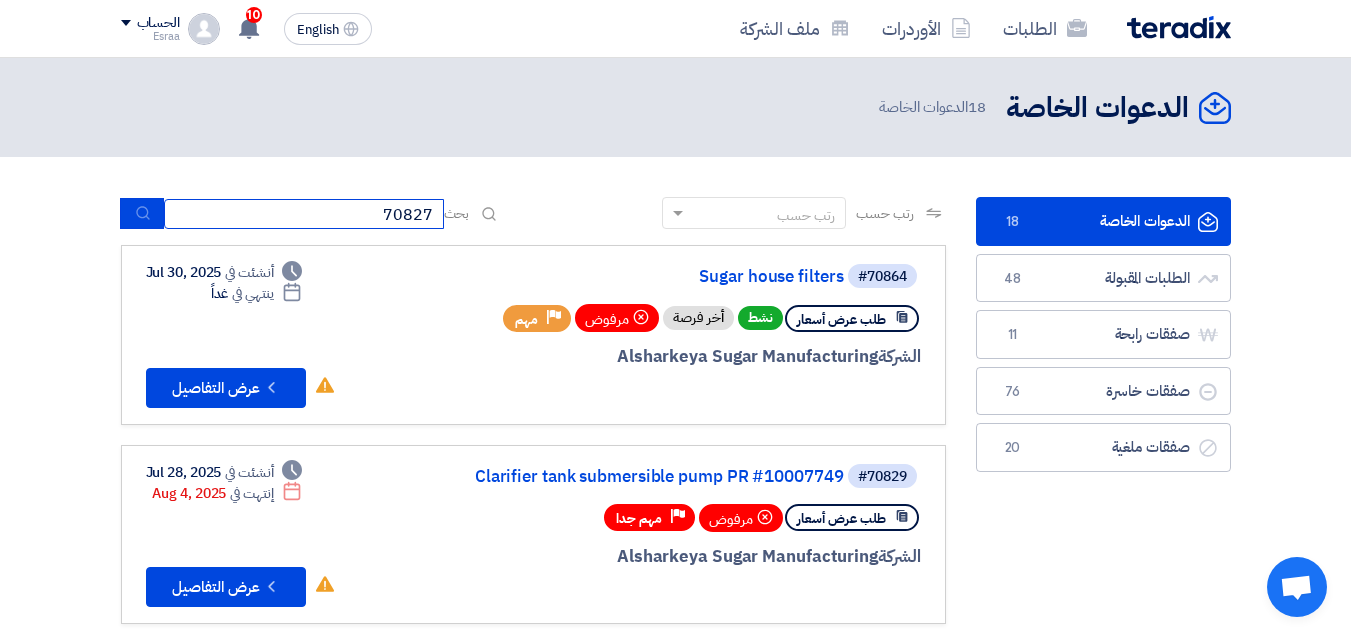 type on "70827" 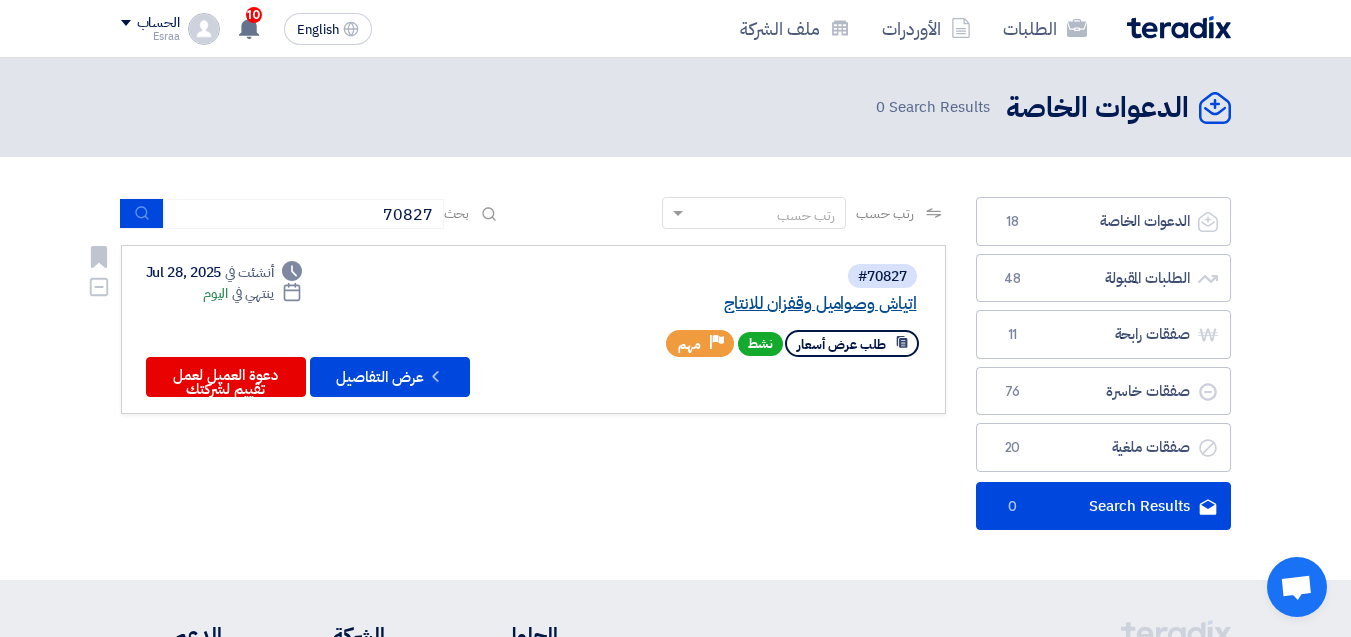 click on "اتياش وصواميل وقفزان للانتاج" 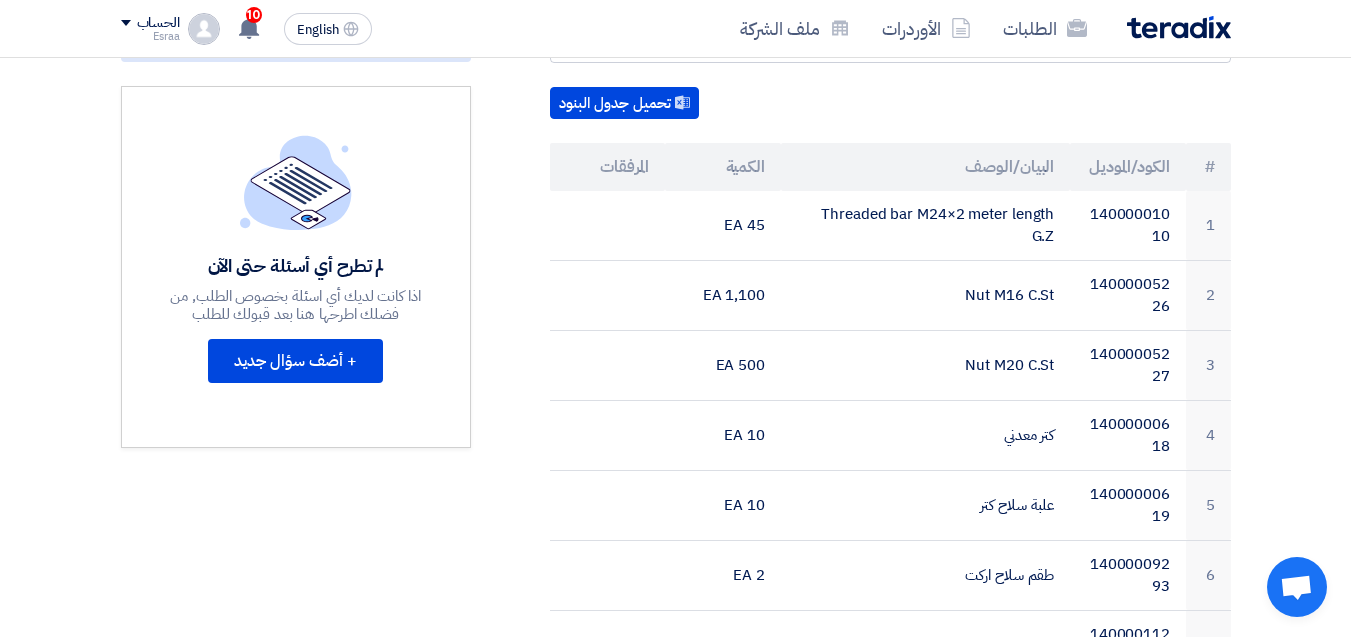 scroll, scrollTop: 0, scrollLeft: 0, axis: both 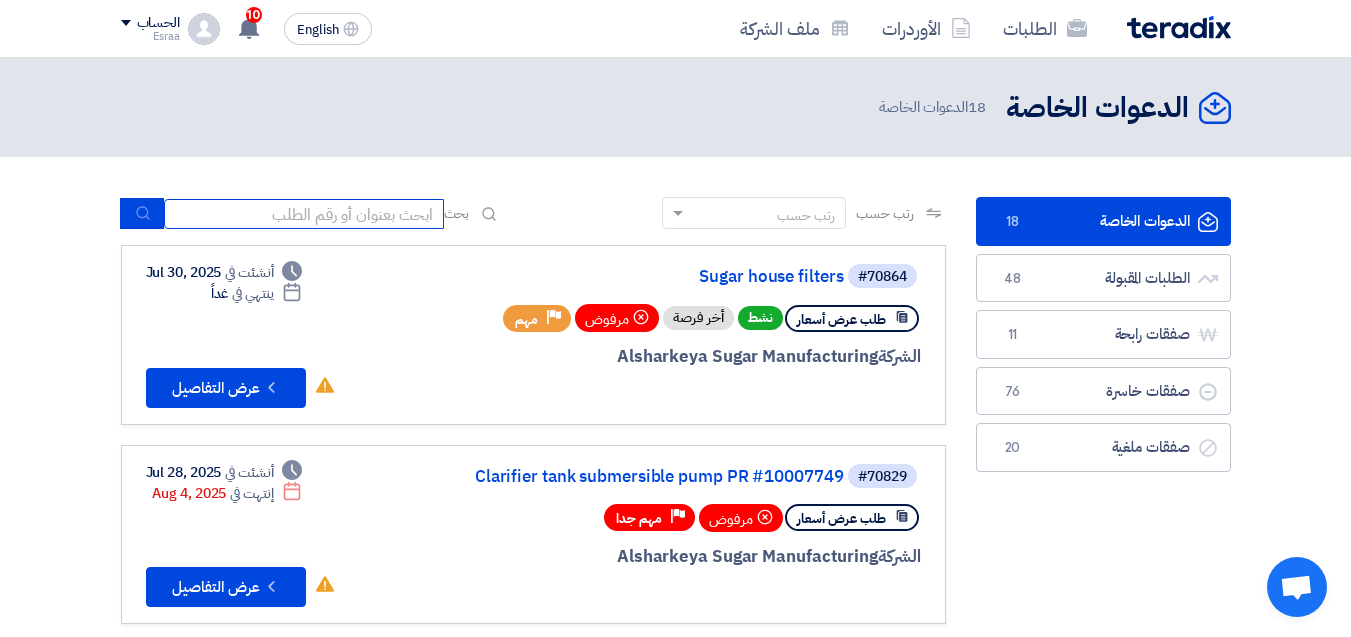 click 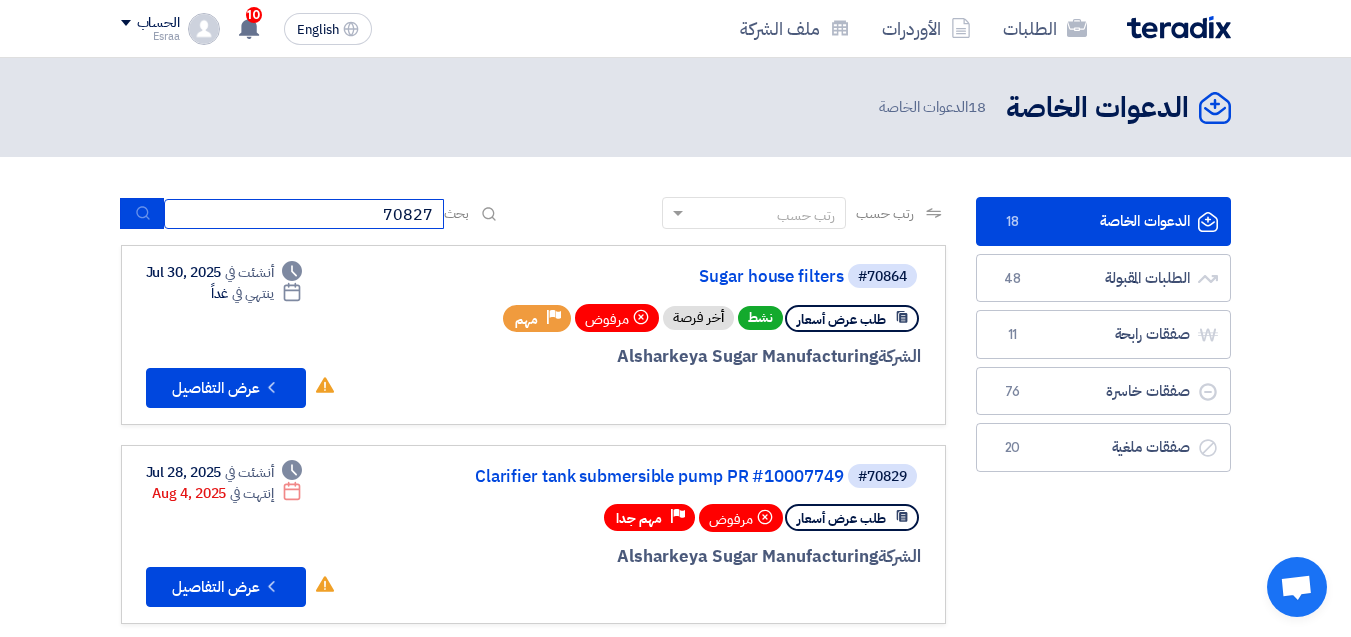 type on "70827" 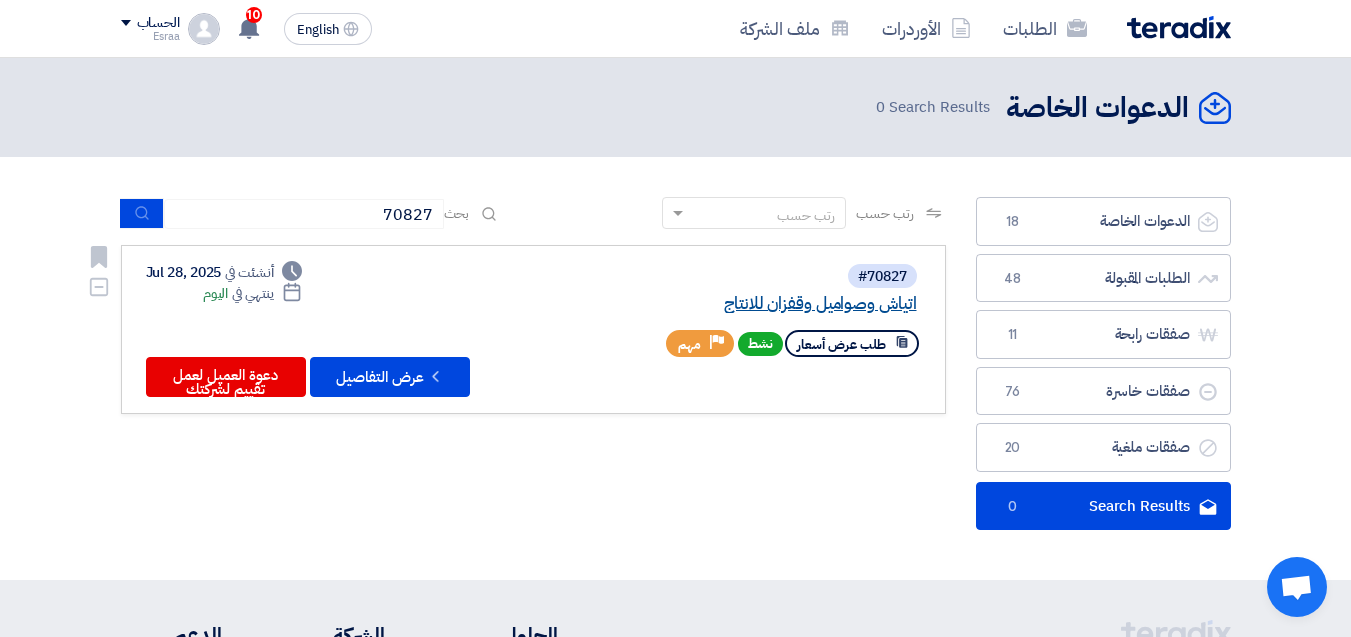 click on "اتياش وصواميل وقفزان للانتاج" 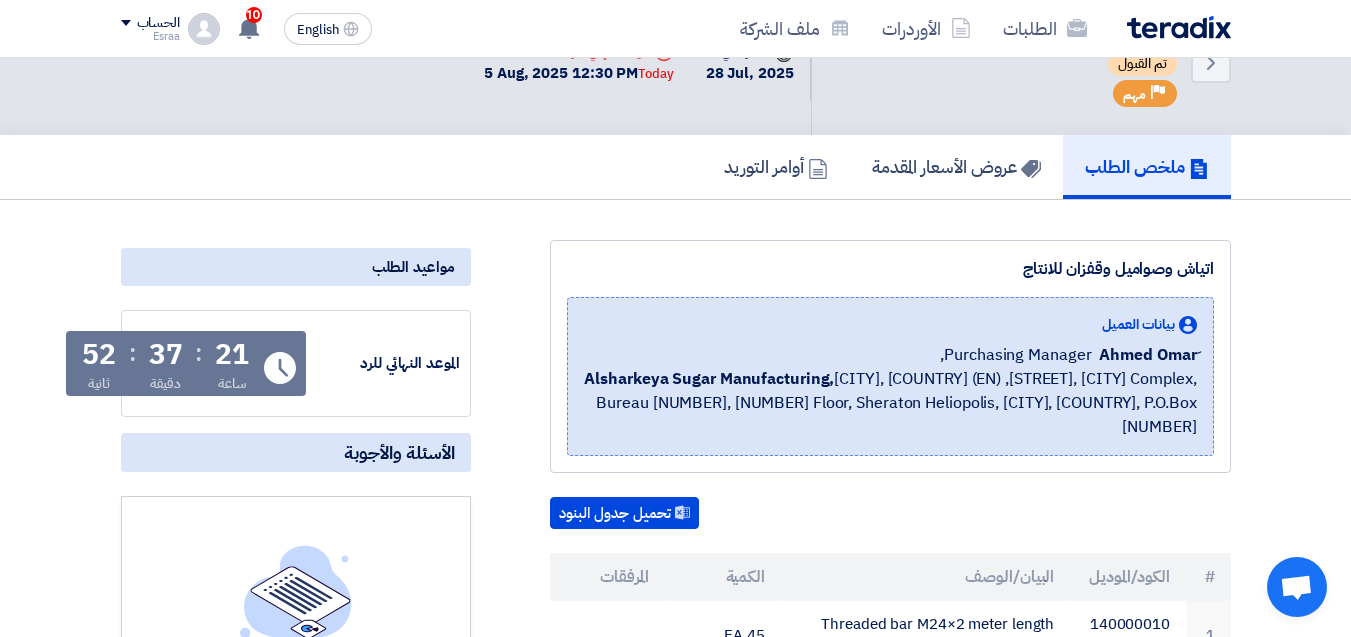 scroll, scrollTop: 0, scrollLeft: 0, axis: both 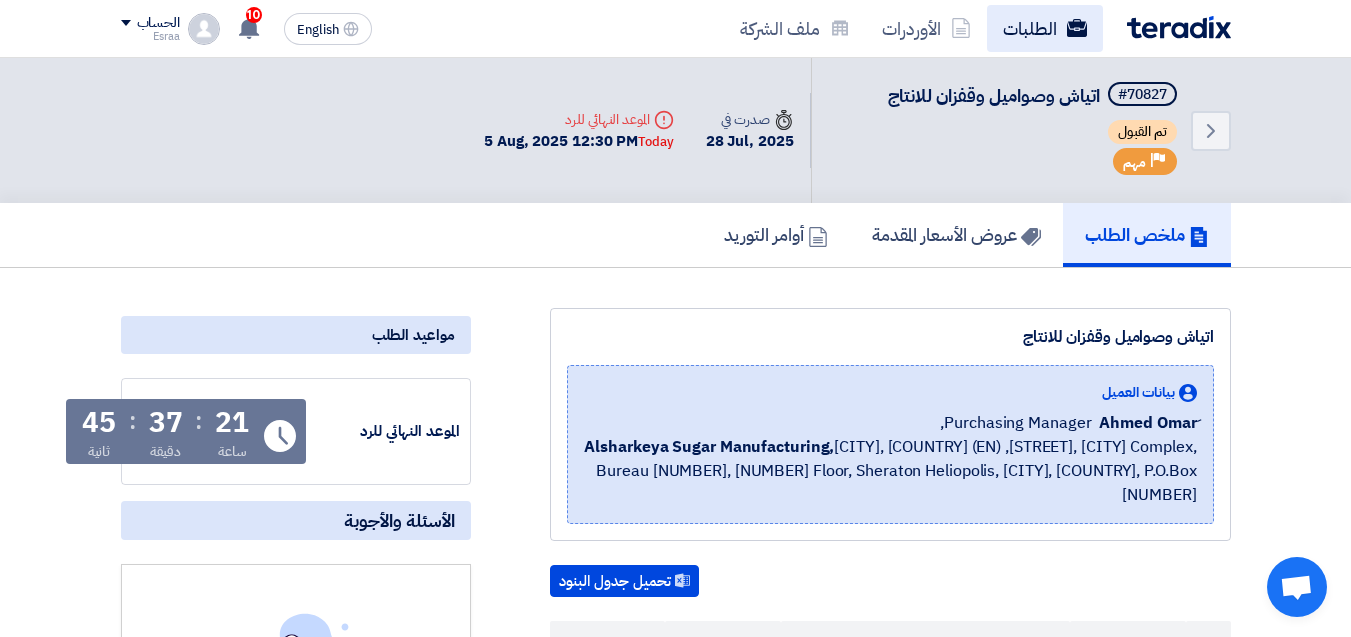 click on "الطلبات" 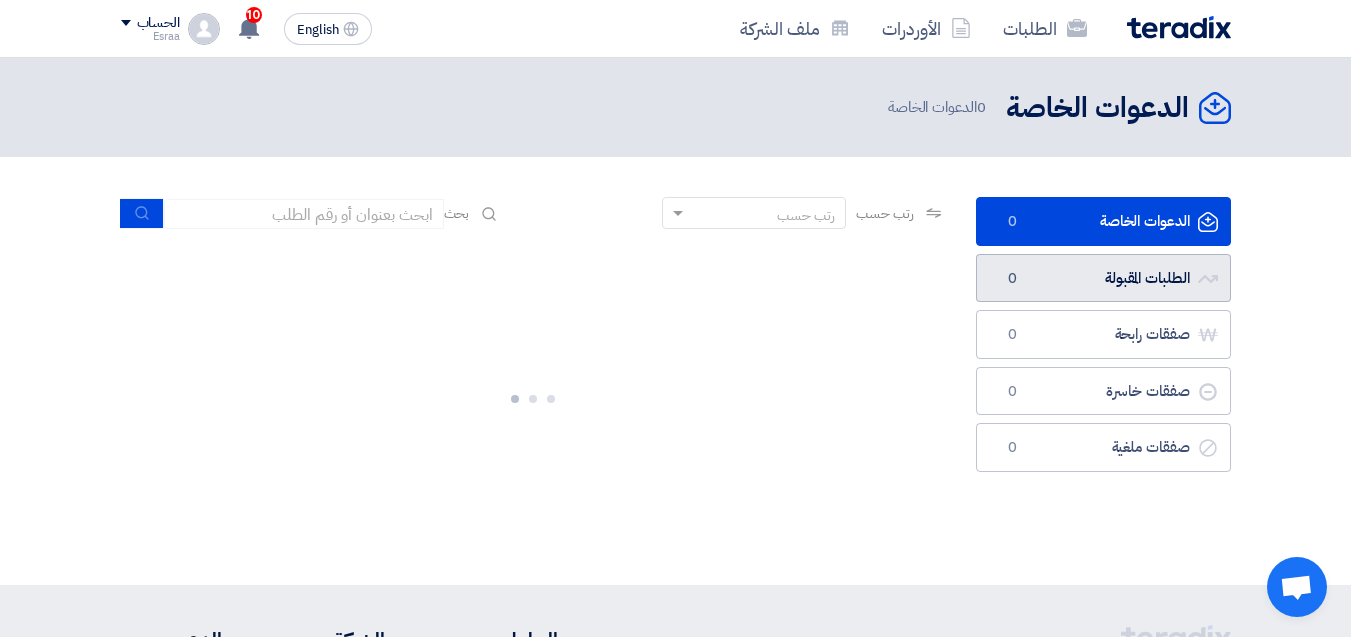 click on "الطلبات المقبولة
الطلبات المقبولة
0" 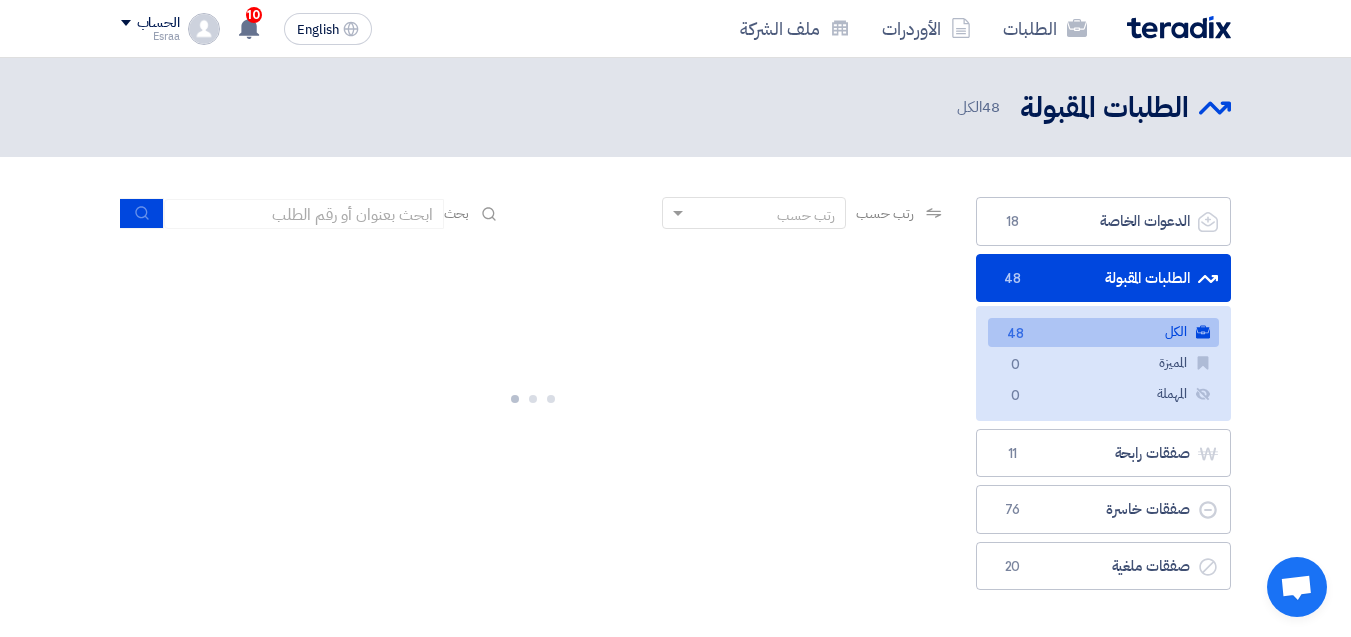 click on "الطلبات المقبولة
الطلبات المقبولة
48" 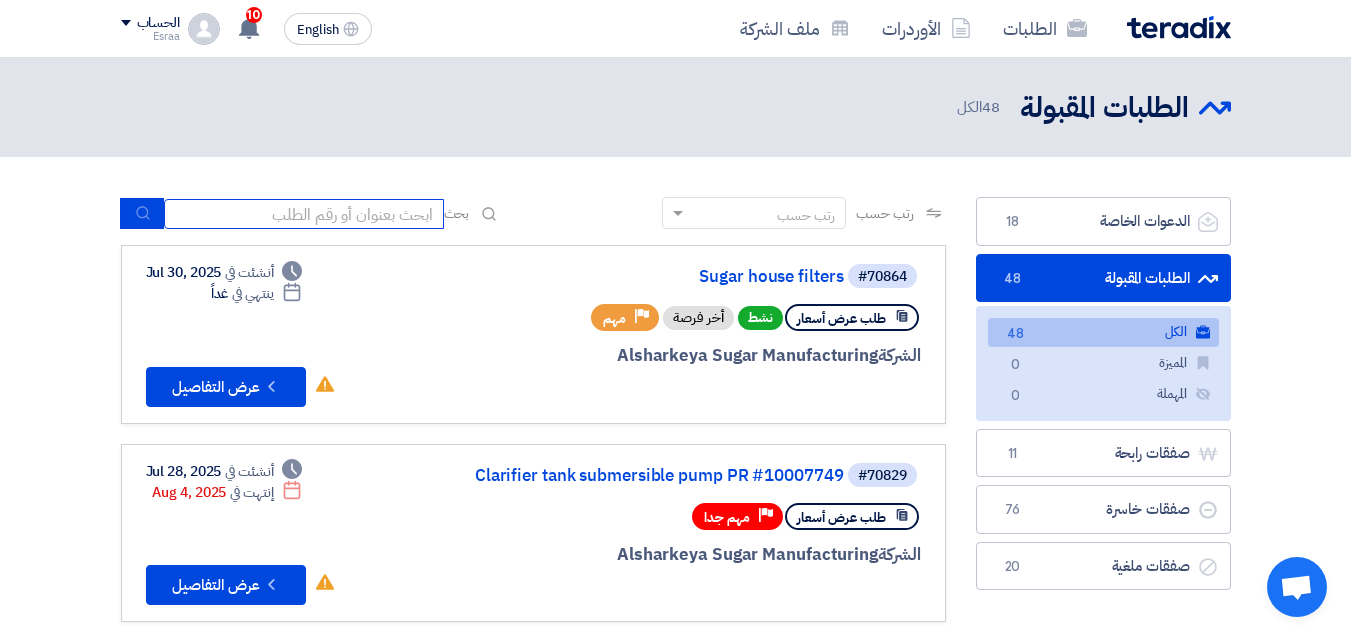 click 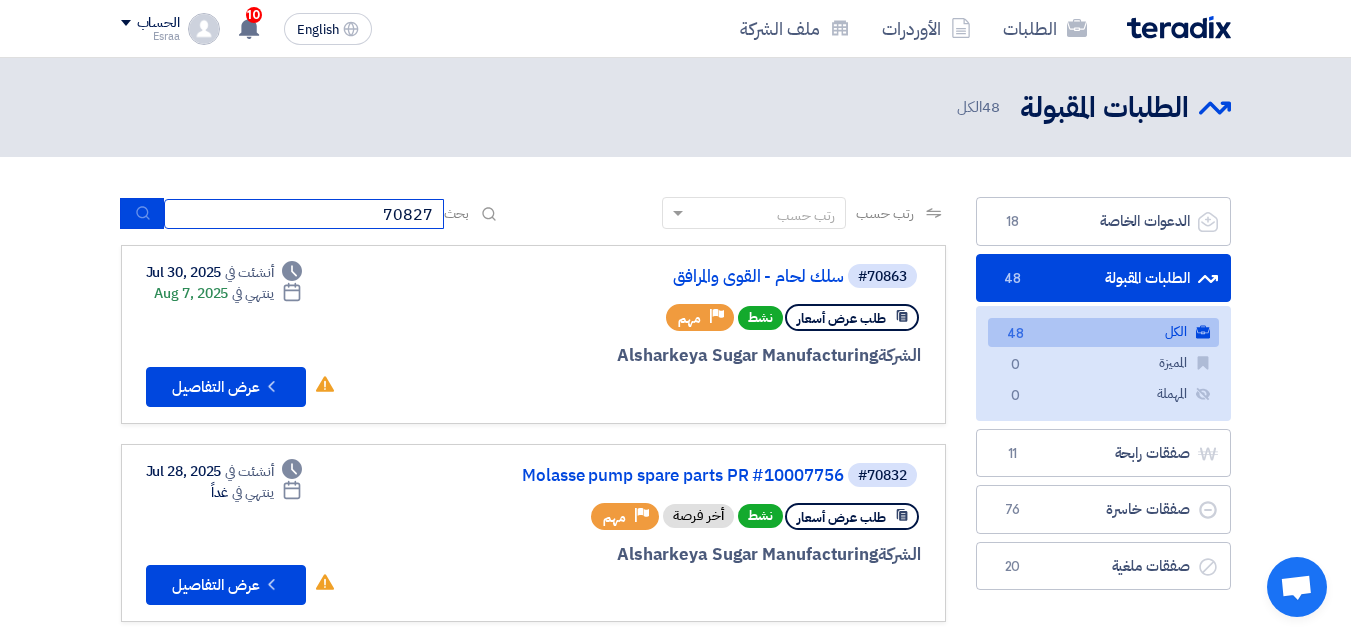 type on "70827" 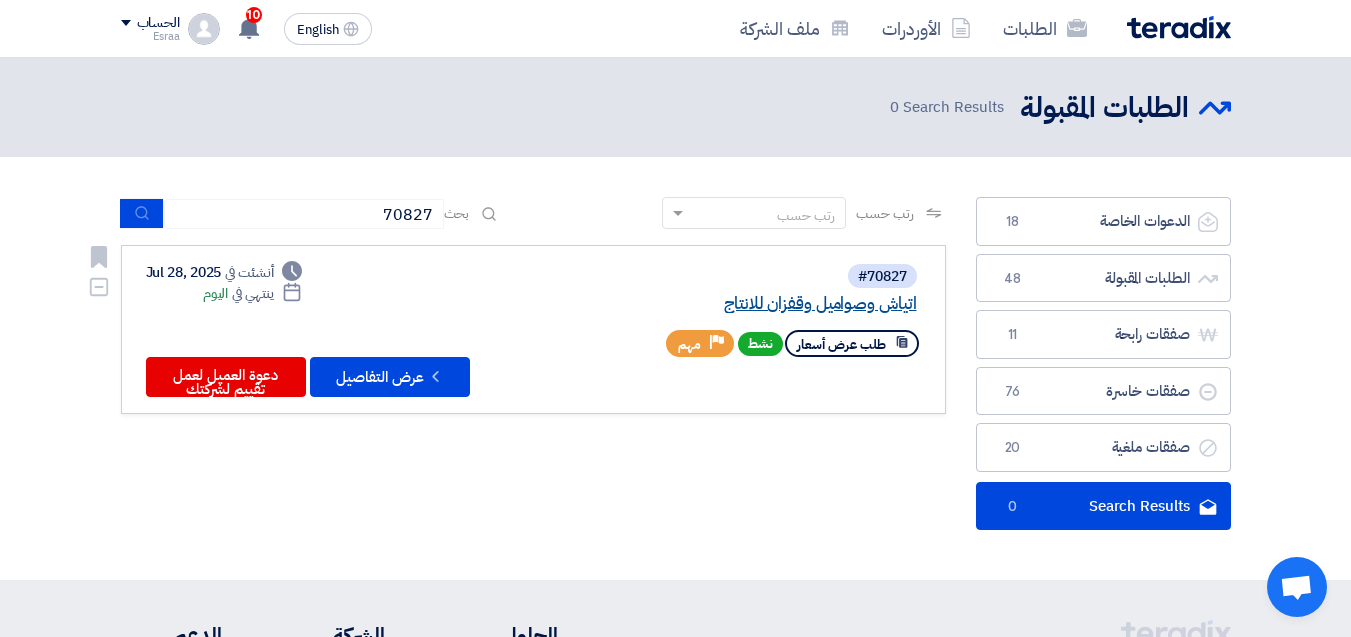 click on "اتياش وصواميل وقفزان للانتاج" 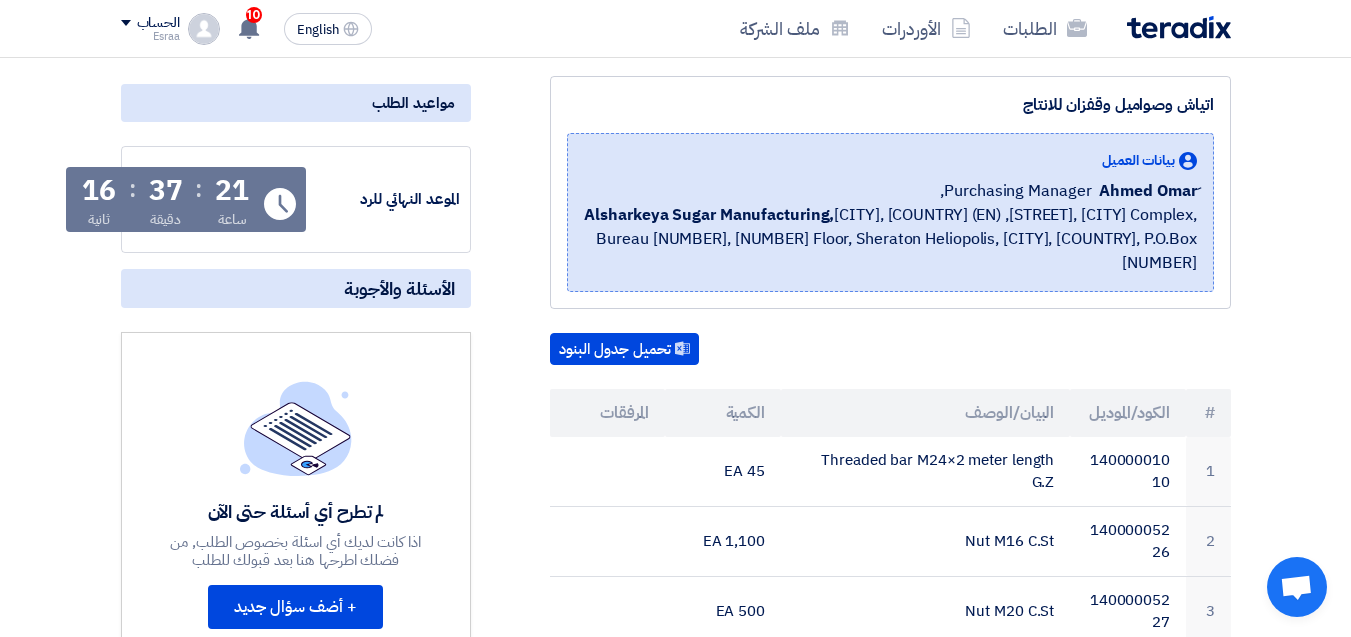 scroll, scrollTop: 0, scrollLeft: 0, axis: both 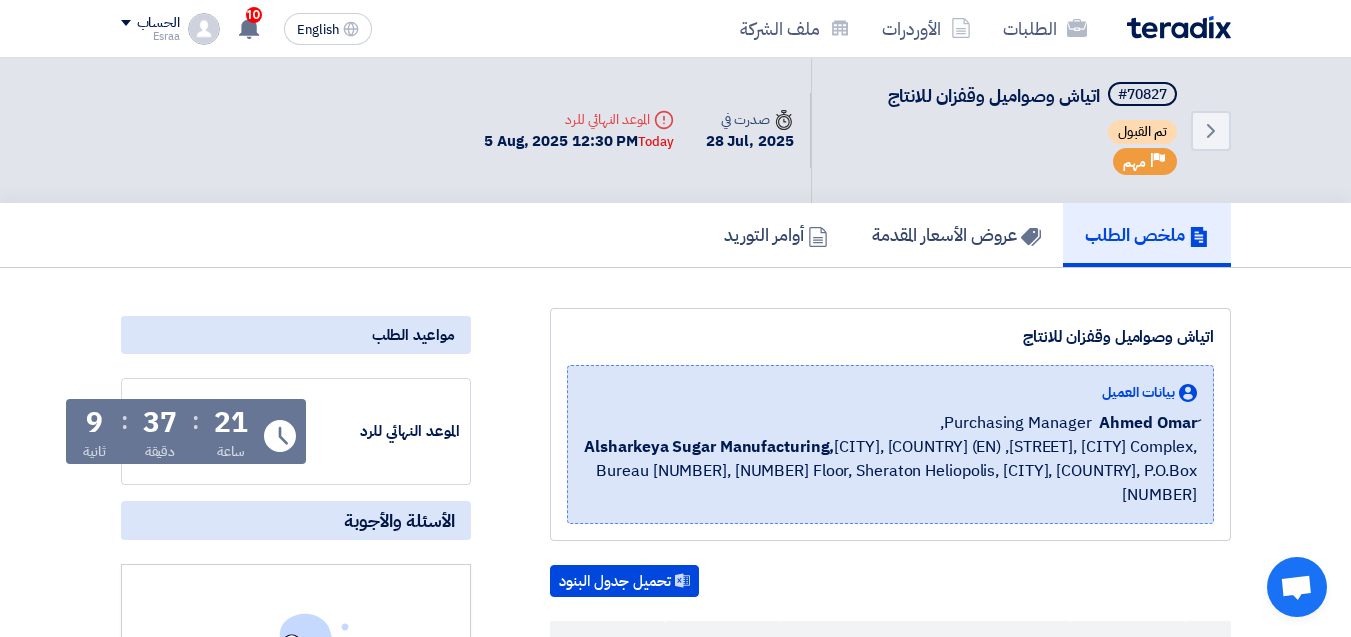 click on "Back
#70827
اتياش وصواميل وقفزان للانتاج
تم القبول
Priority
مهم
Time
صدرت في
[DAY] [MONTH], [YEAR]" 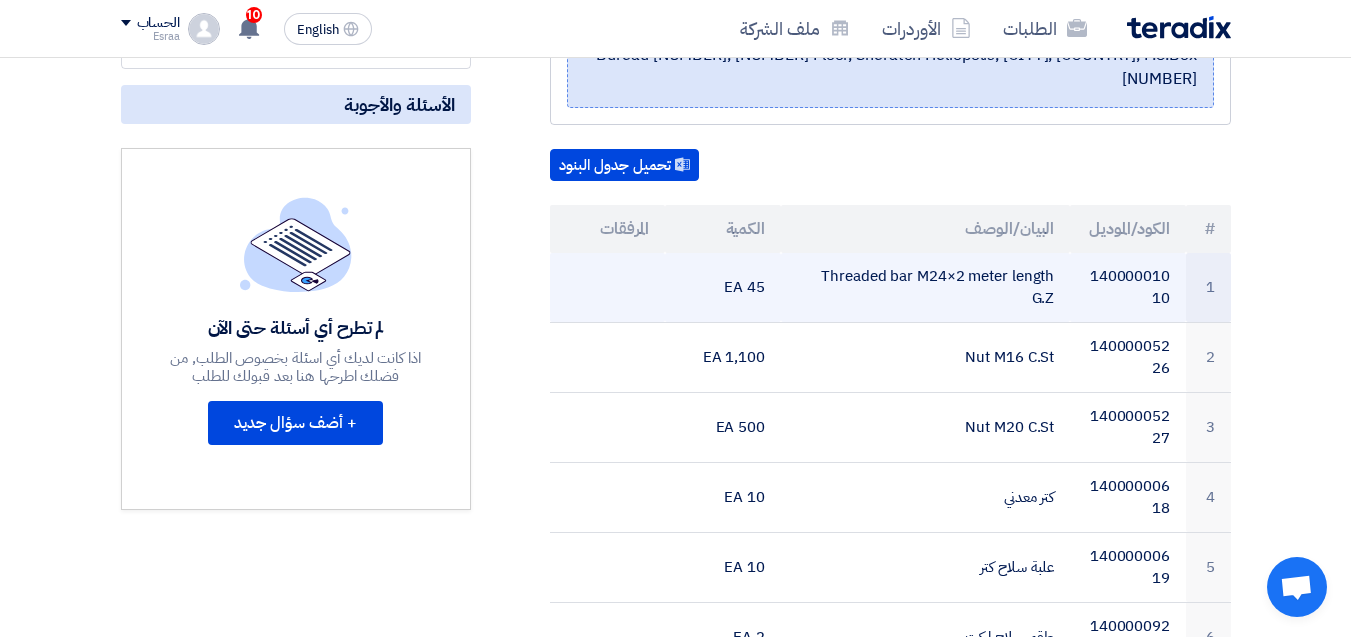 scroll, scrollTop: 300, scrollLeft: 0, axis: vertical 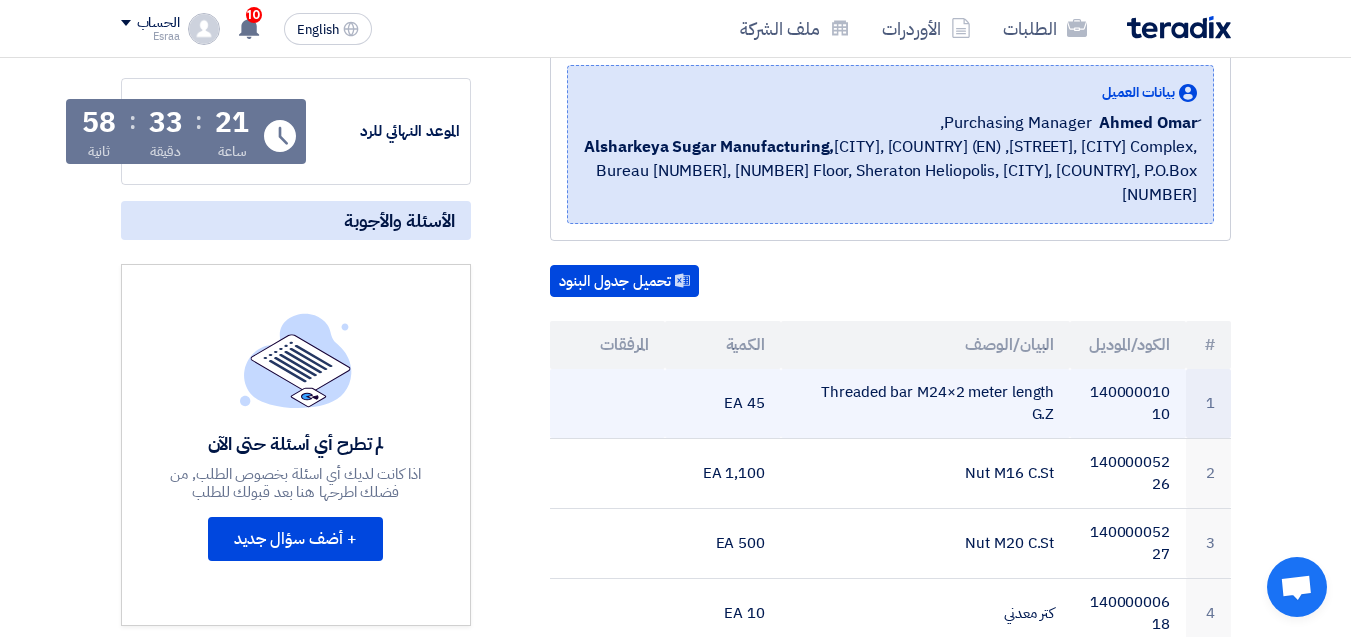 click on "Threaded bar M24×2 meter length G.Z" 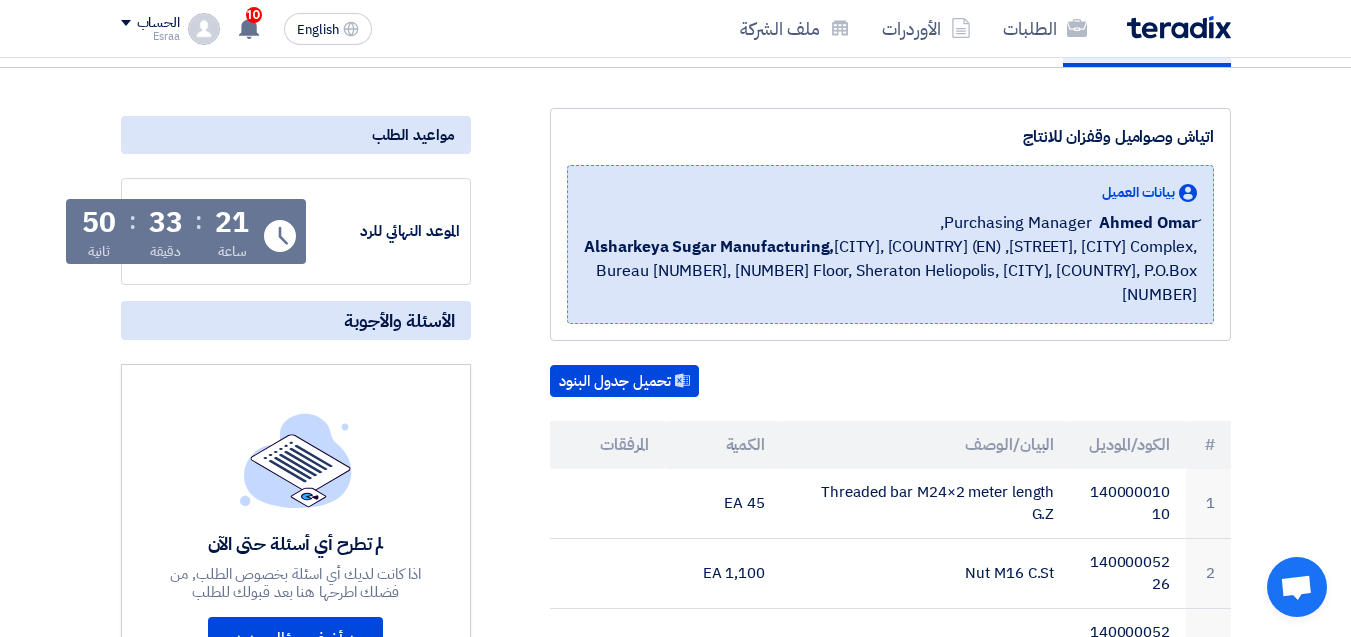 scroll, scrollTop: 100, scrollLeft: 0, axis: vertical 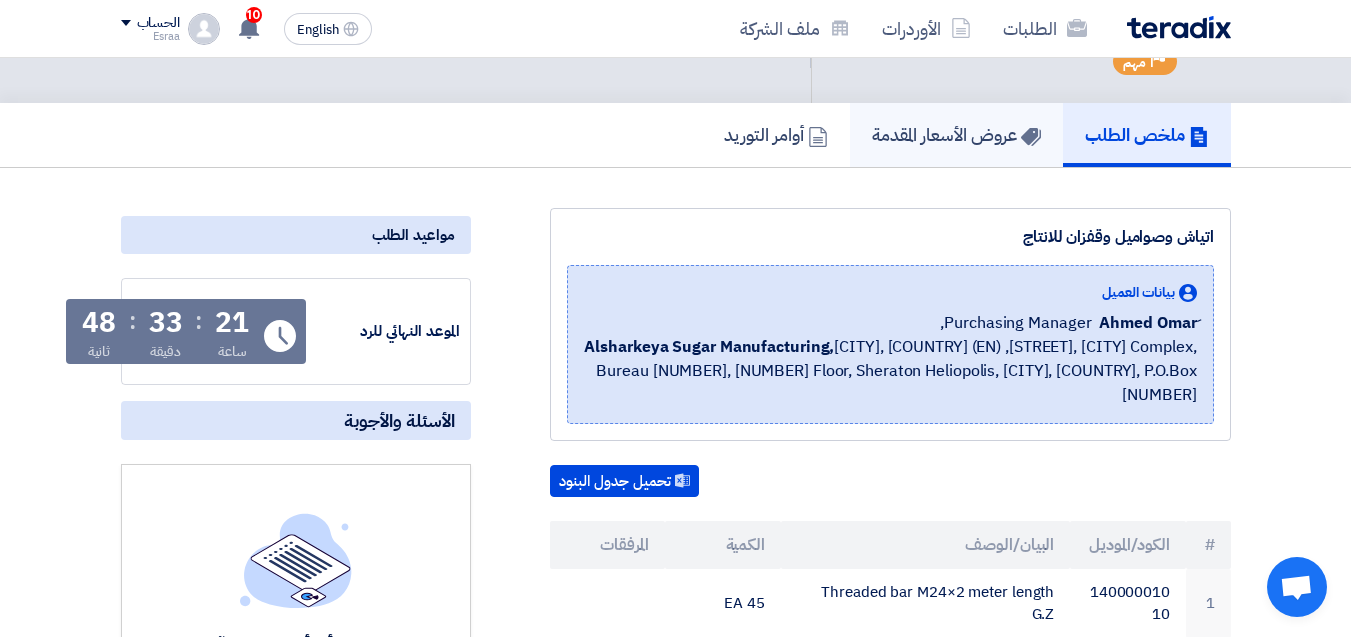 click on "عروض الأسعار المقدمة" 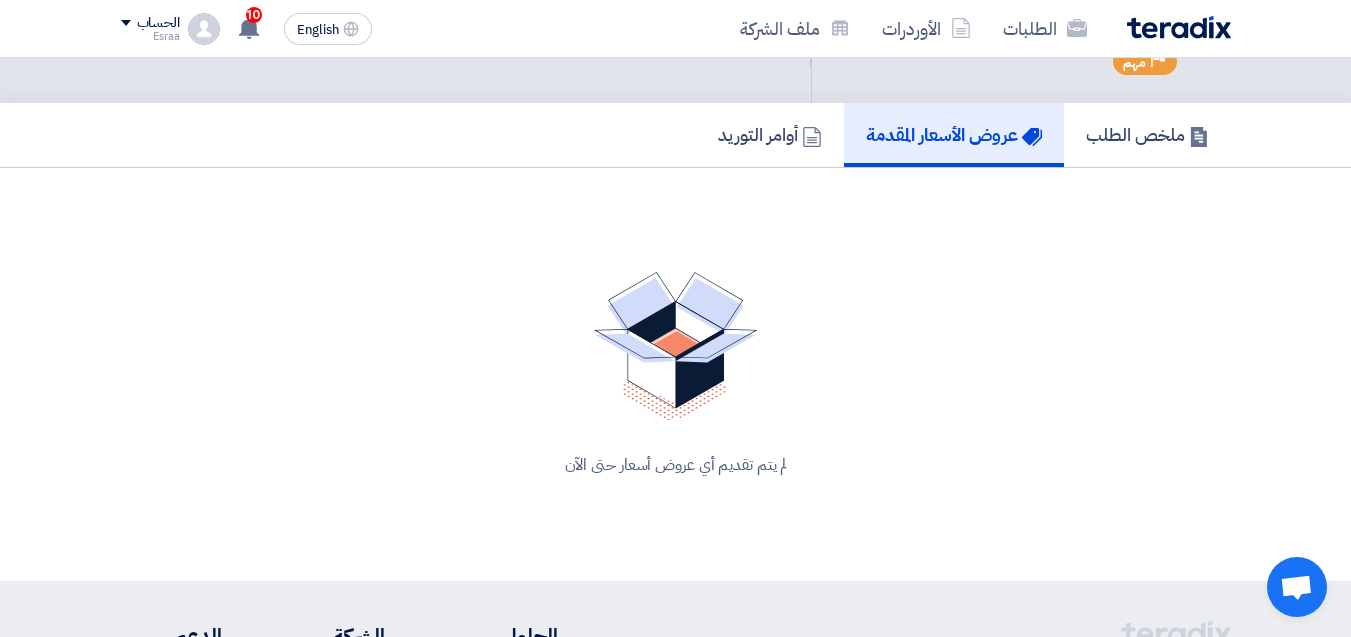 click on "لم يتم تقديم أي عروض أسعار حتى الآن" 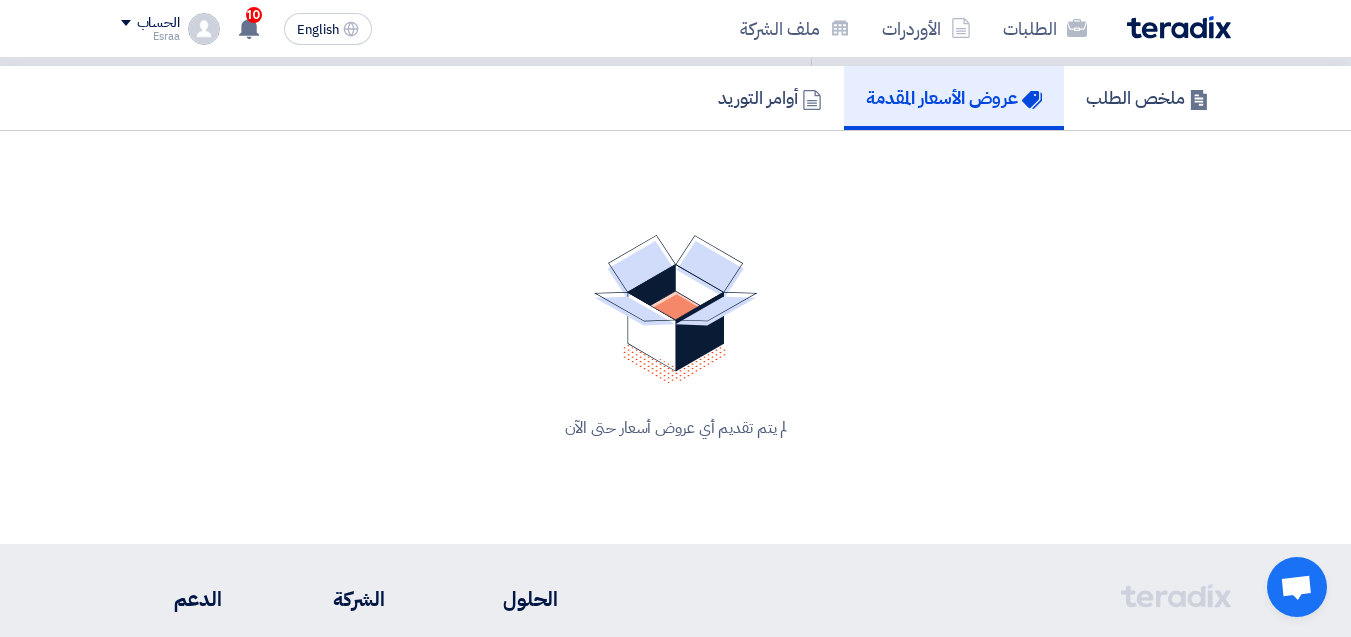 scroll, scrollTop: 0, scrollLeft: 0, axis: both 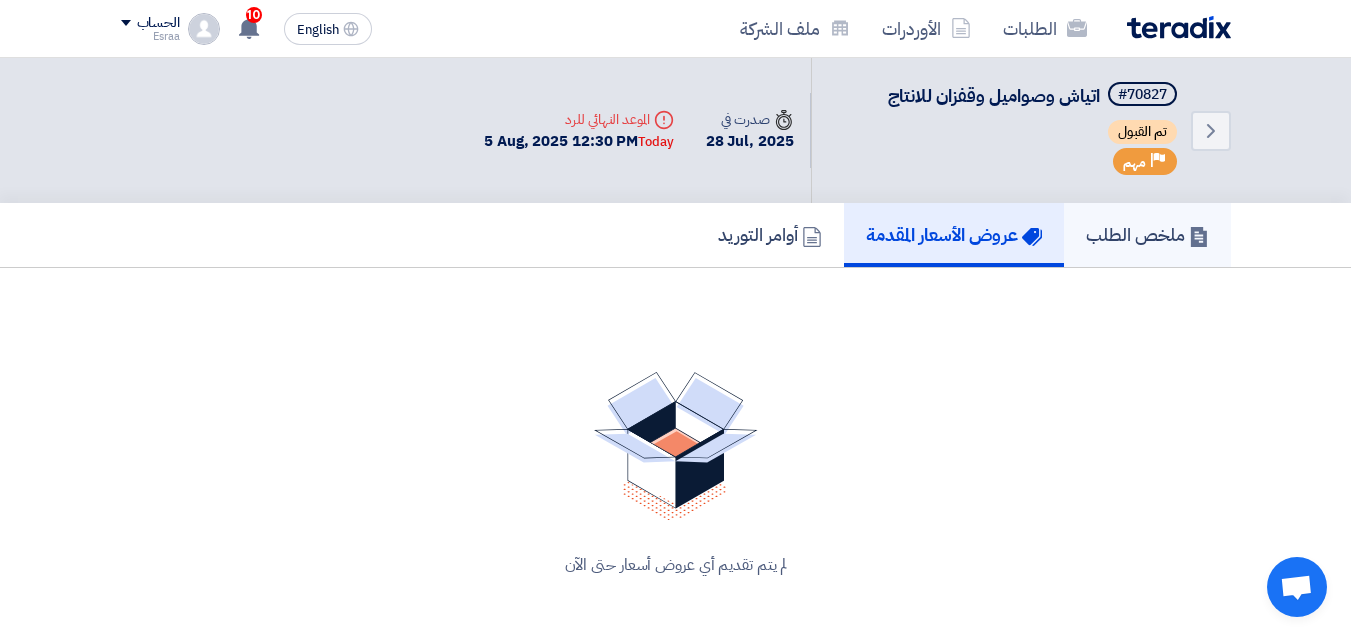 click on "ملخص الطلب" 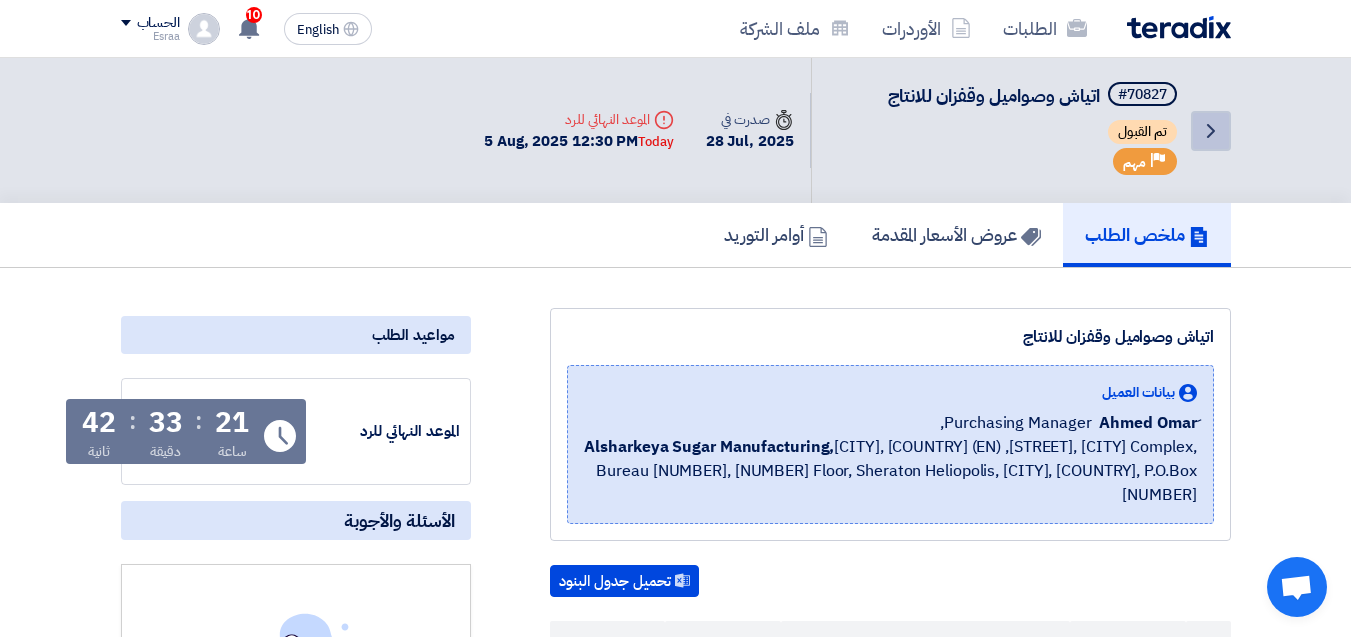 click on "Back" 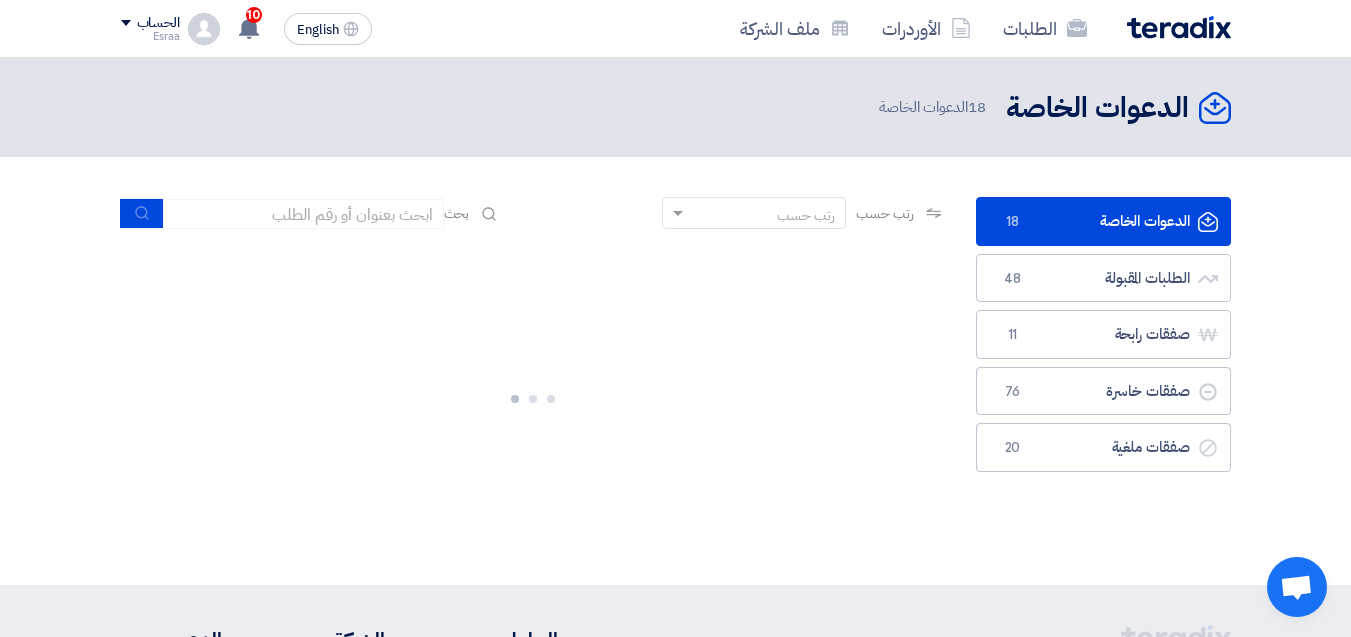 scroll, scrollTop: 100, scrollLeft: 0, axis: vertical 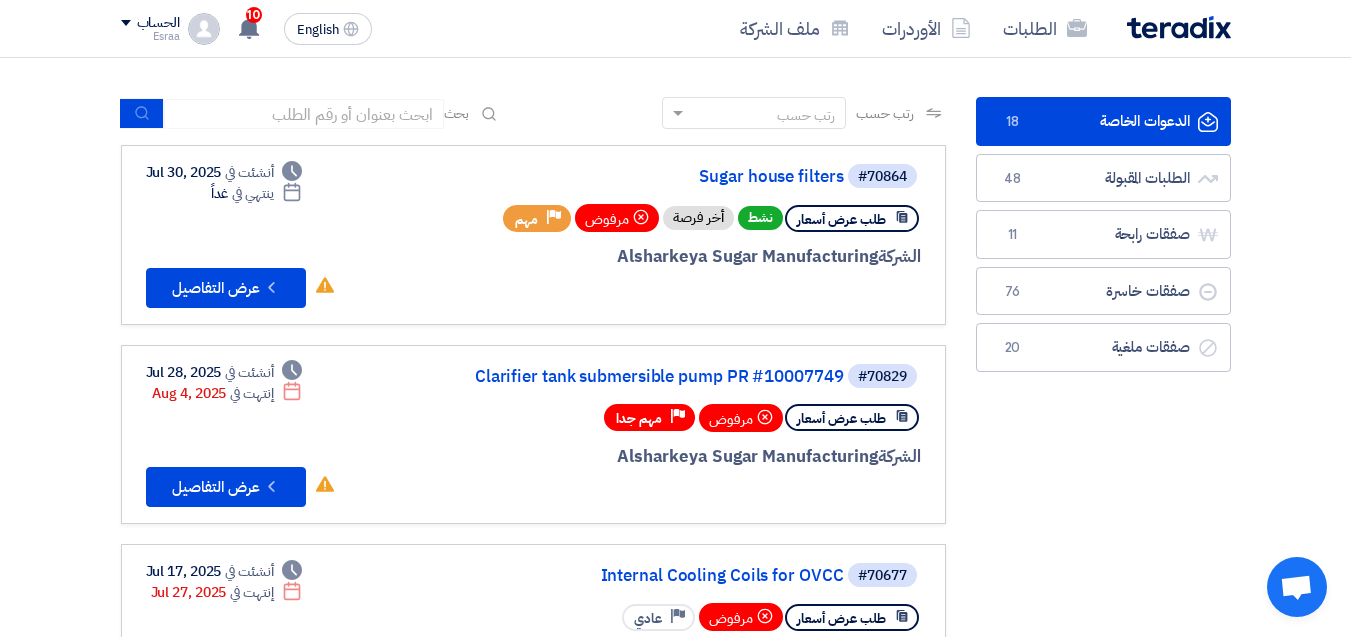 click on "Deadline
ينتهي في
غداً" 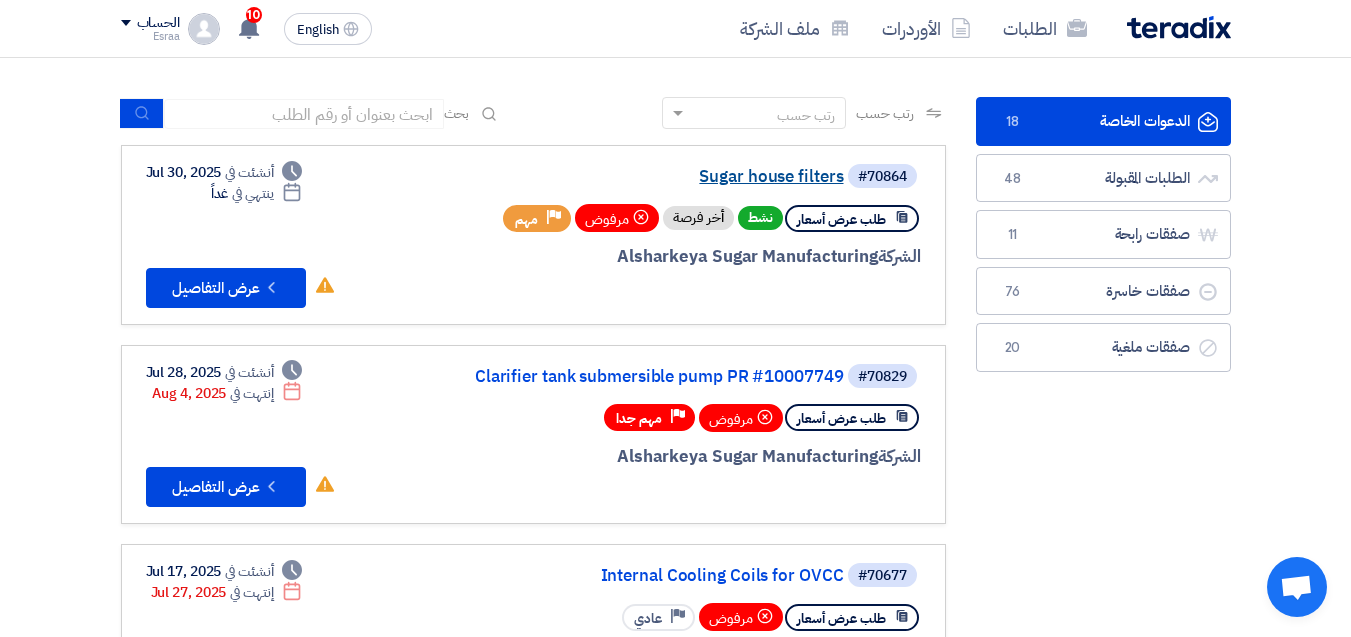 click on "Sugar house filters" 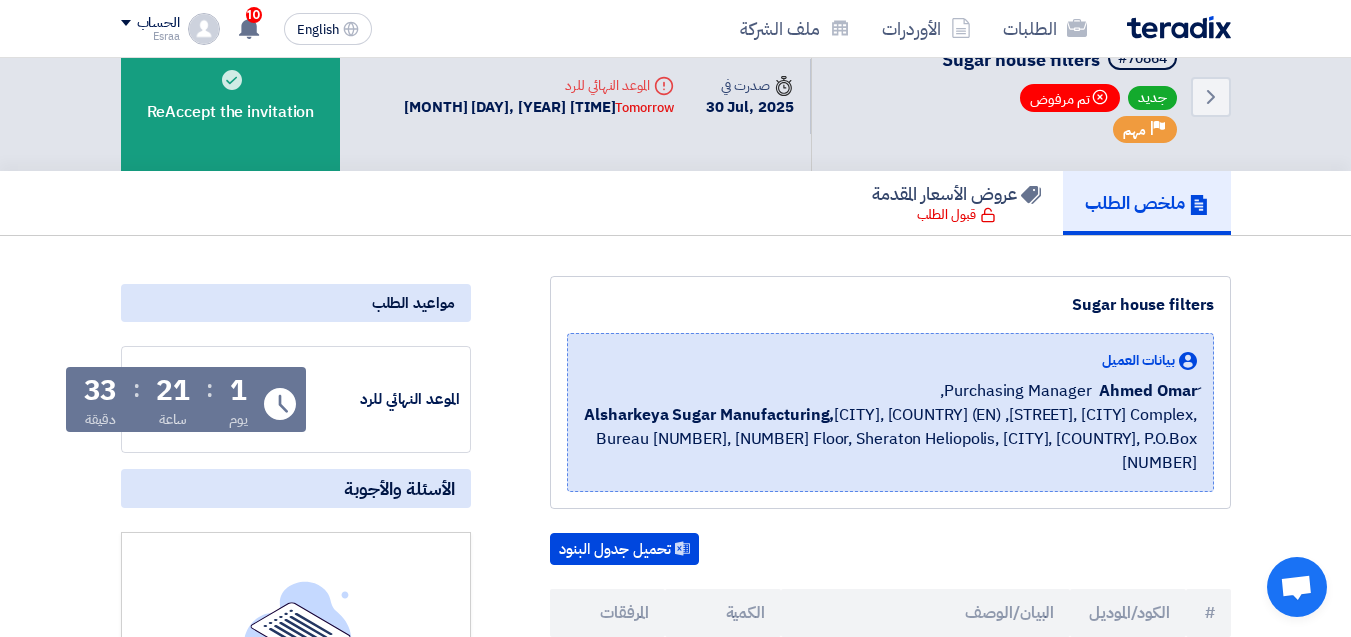 scroll, scrollTop: 0, scrollLeft: 0, axis: both 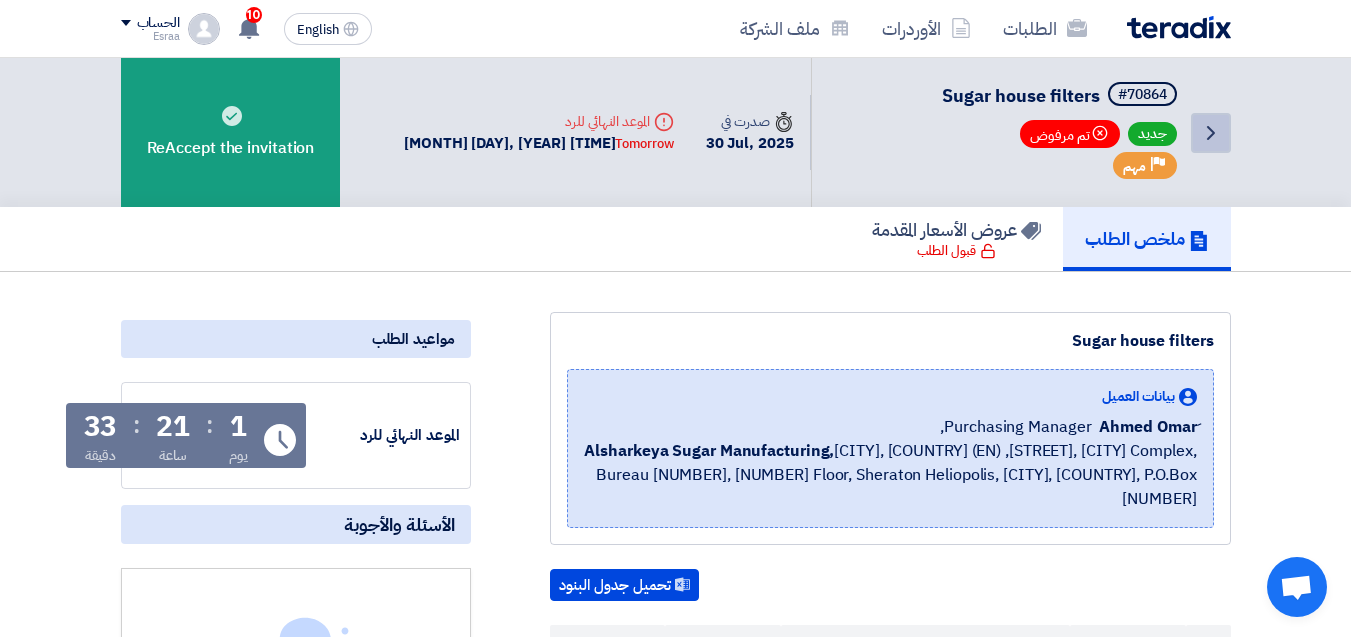 click on "Back" 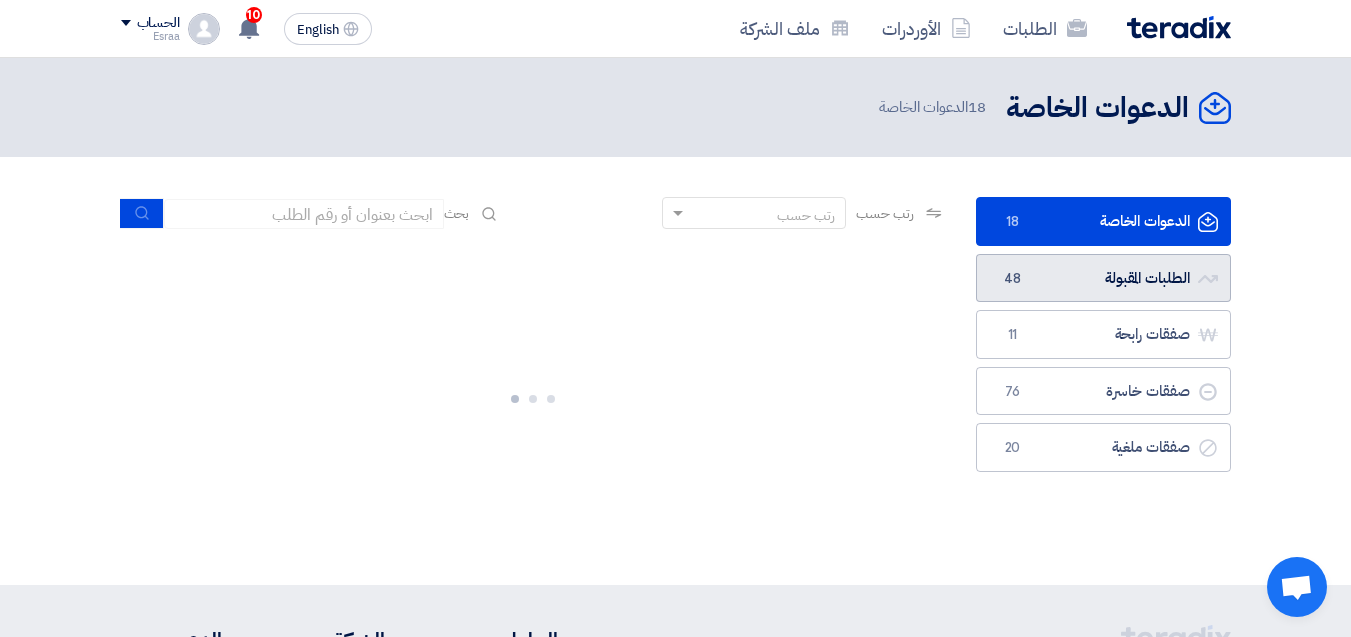 click on "الطلبات المقبولة
الطلبات المقبولة
48" 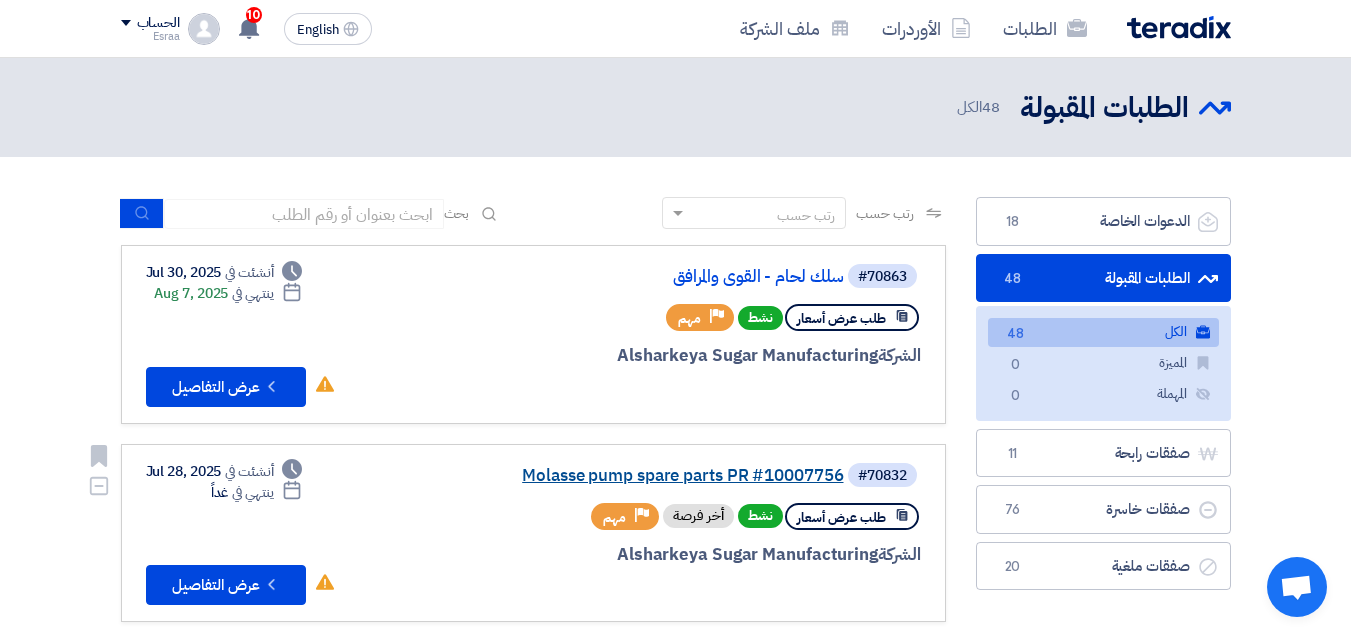 click on "Molasse pump spare parts PR #10007756" 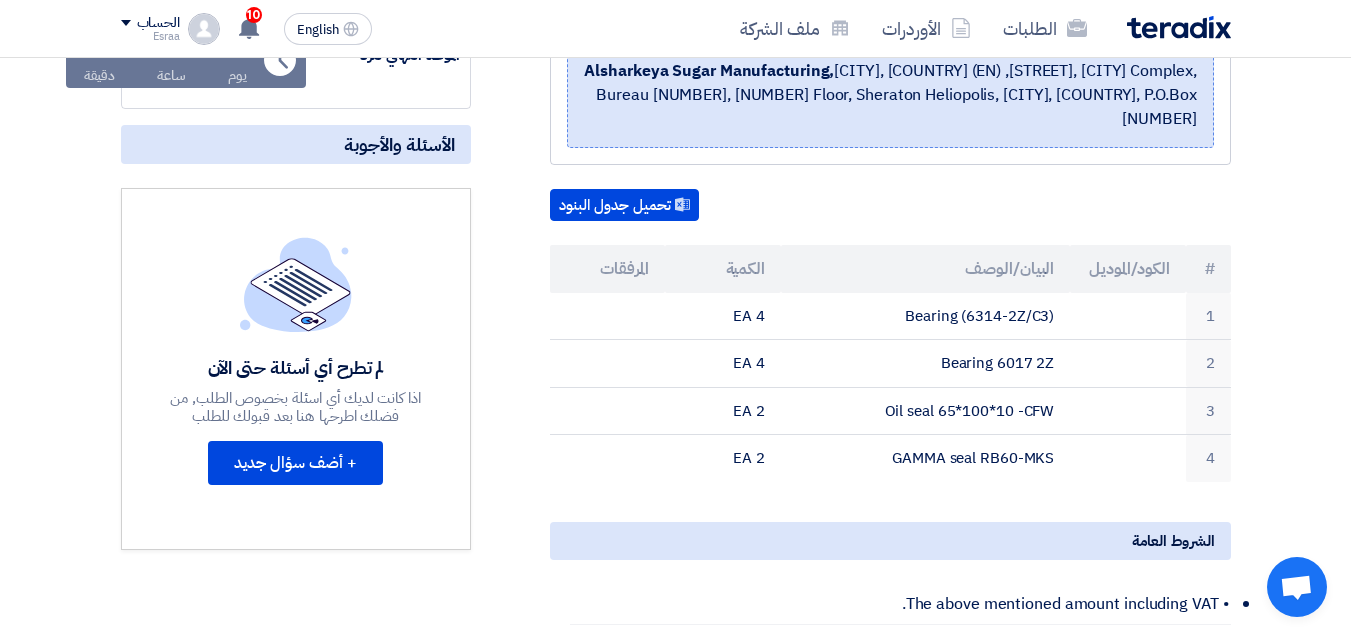 scroll, scrollTop: 0, scrollLeft: 0, axis: both 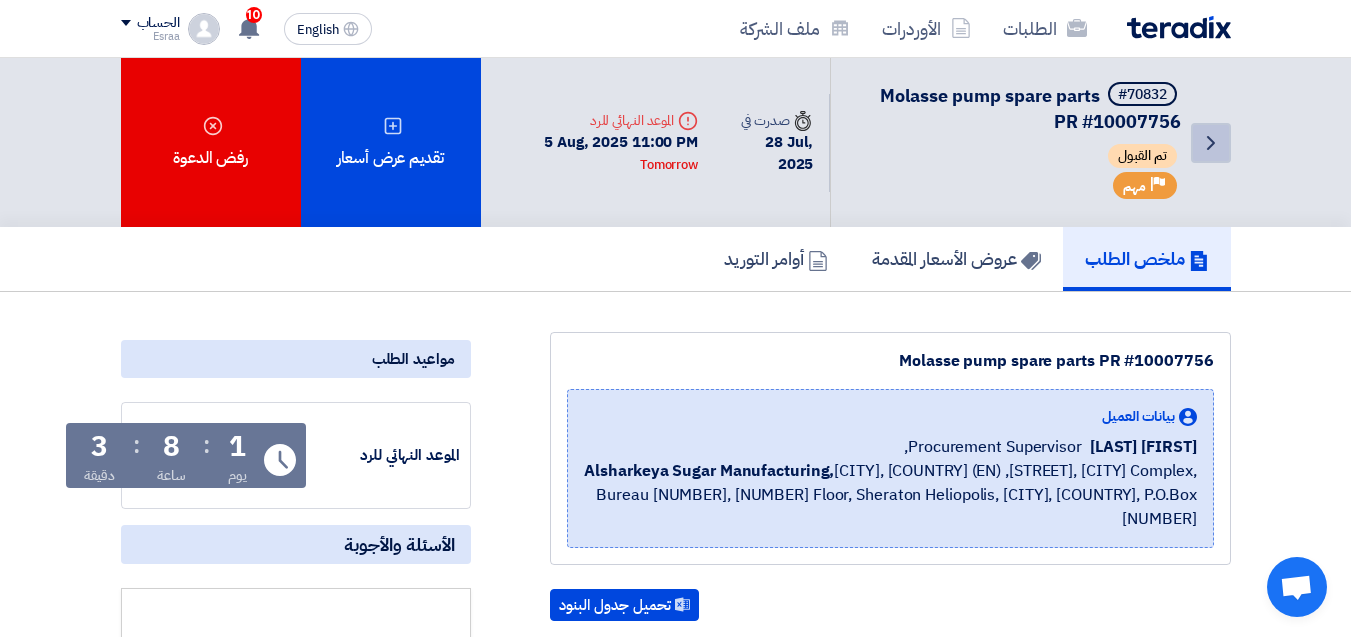 click on "Back" 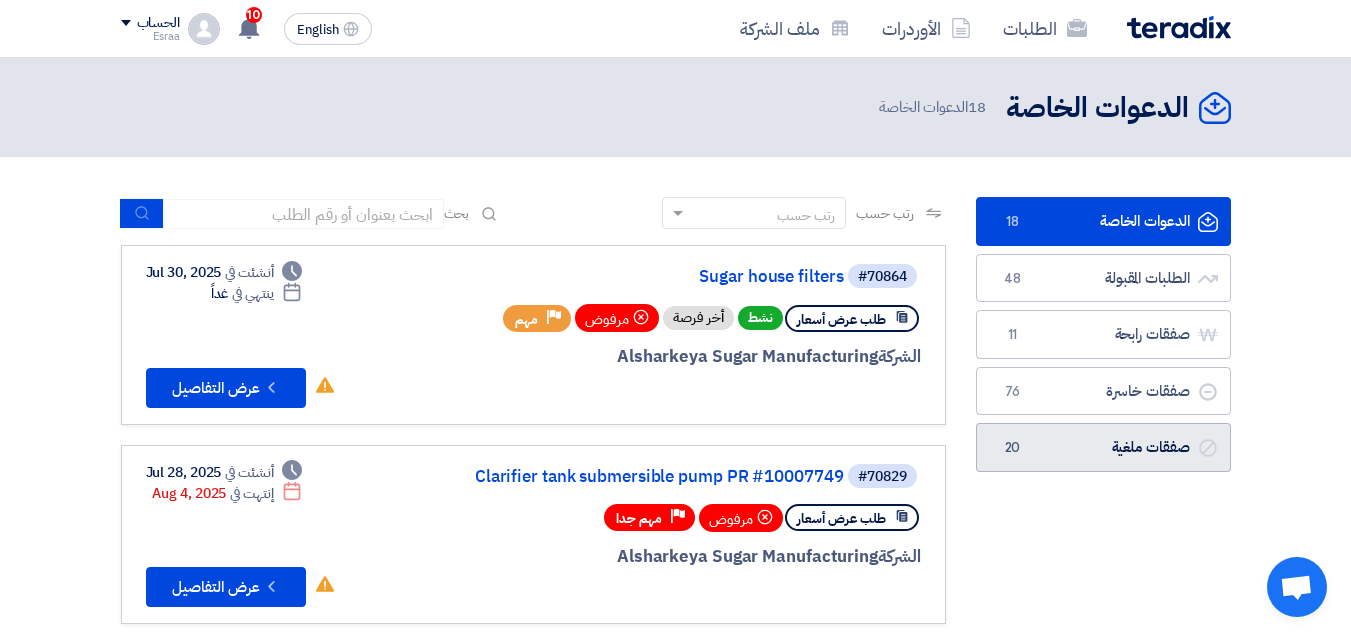 click on "صفقات ملغية
صفقات ملغية
20" 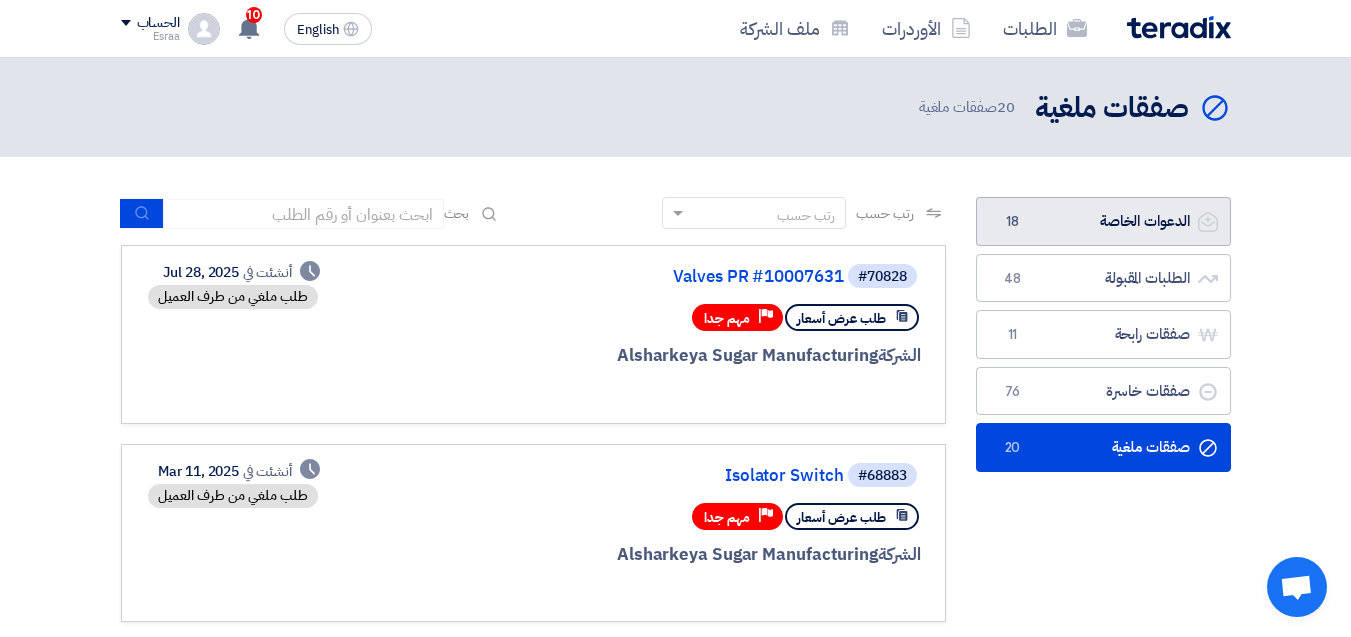 click on "الدعوات الخاصة
الدعوات الخاصة
18" 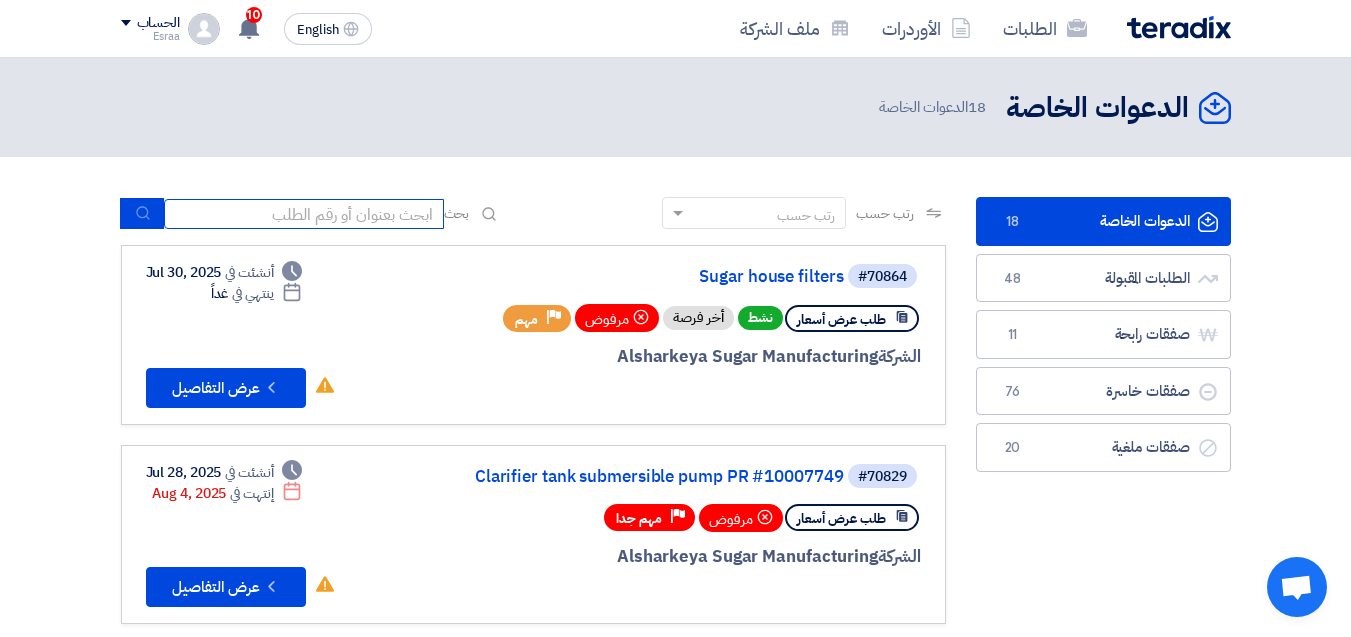 click 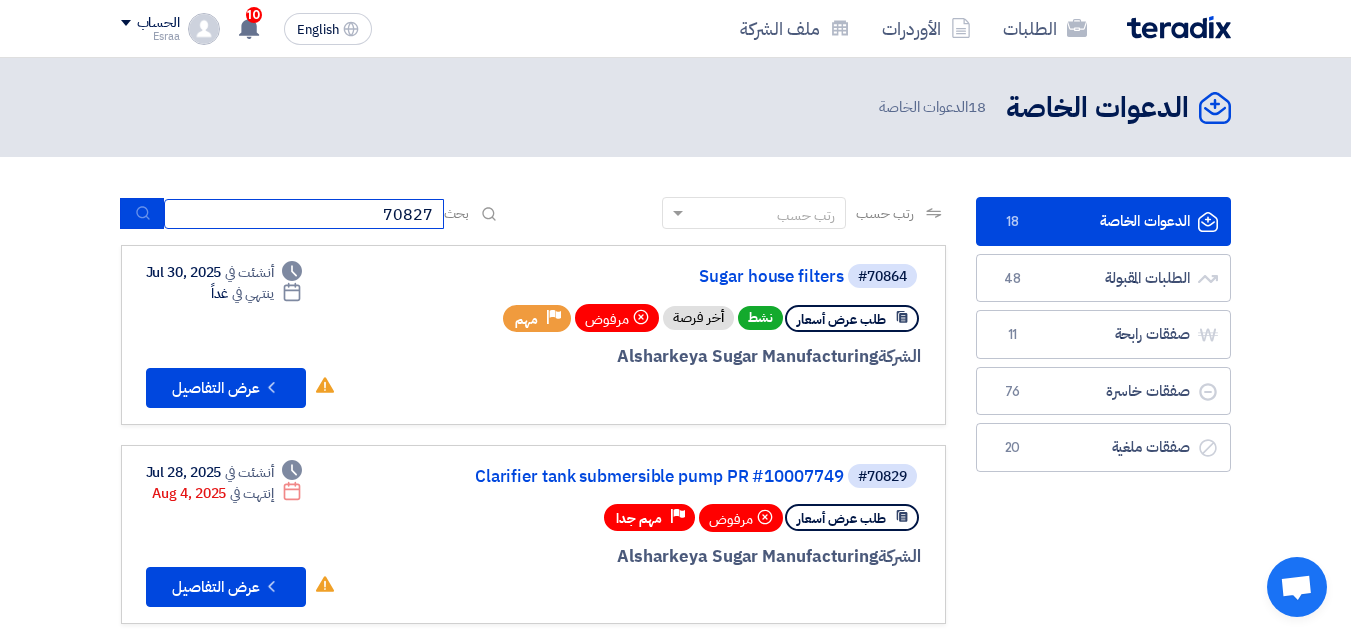 type on "70827" 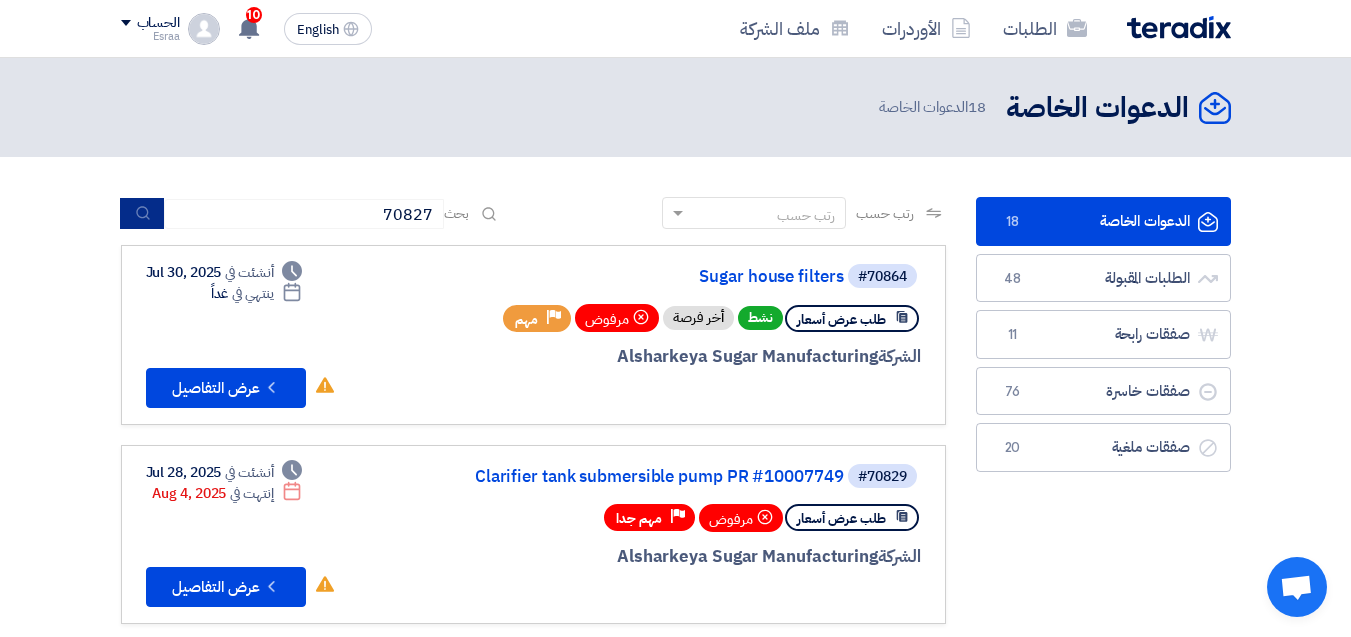 click 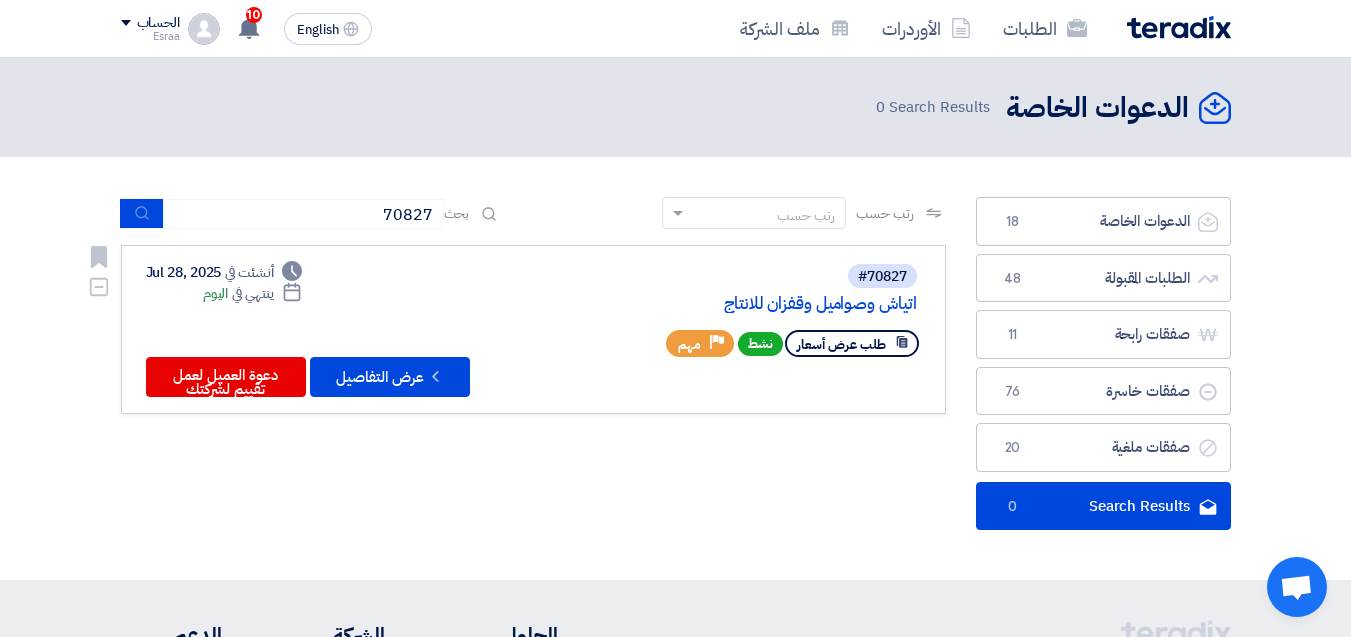 click on "اتياش وصواميل وقفزان للانتاج" 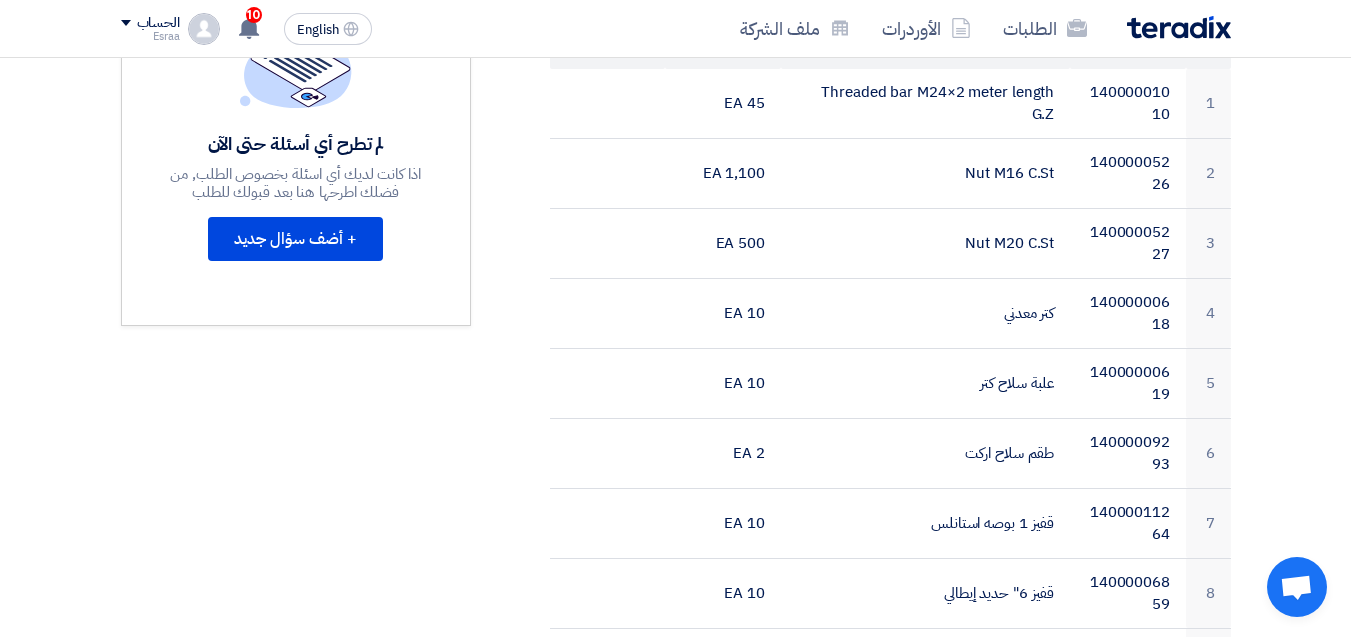 scroll, scrollTop: 0, scrollLeft: 0, axis: both 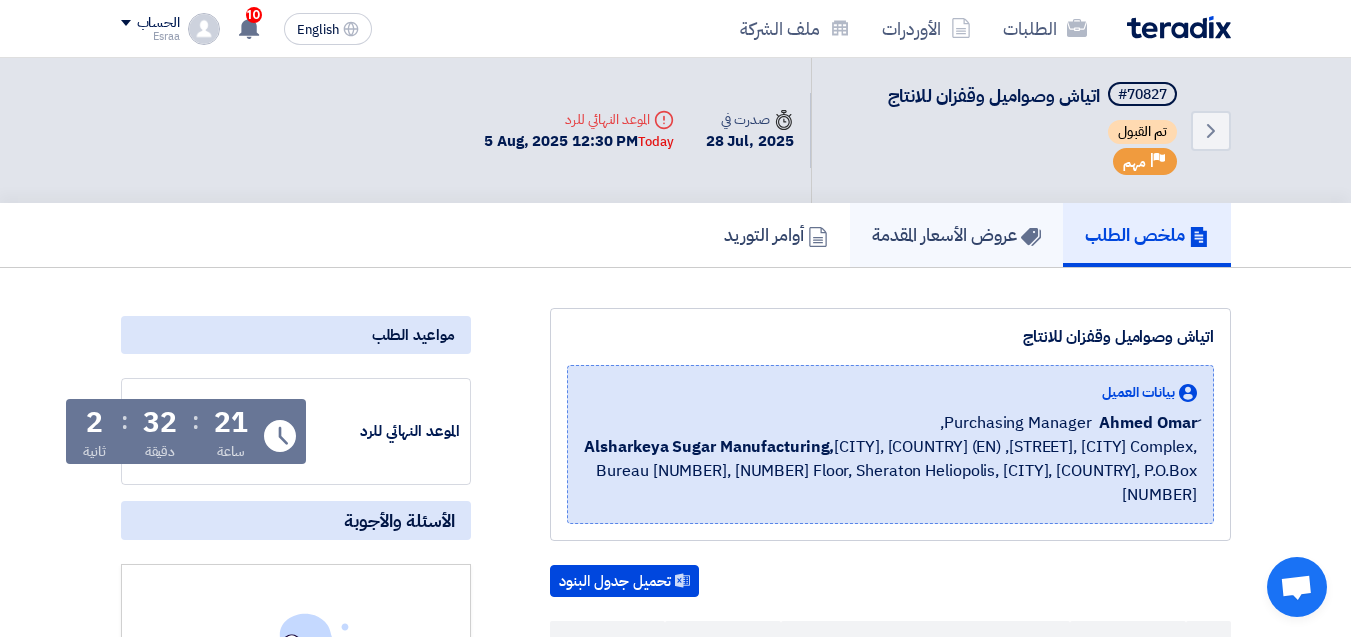 click on "عروض الأسعار المقدمة" 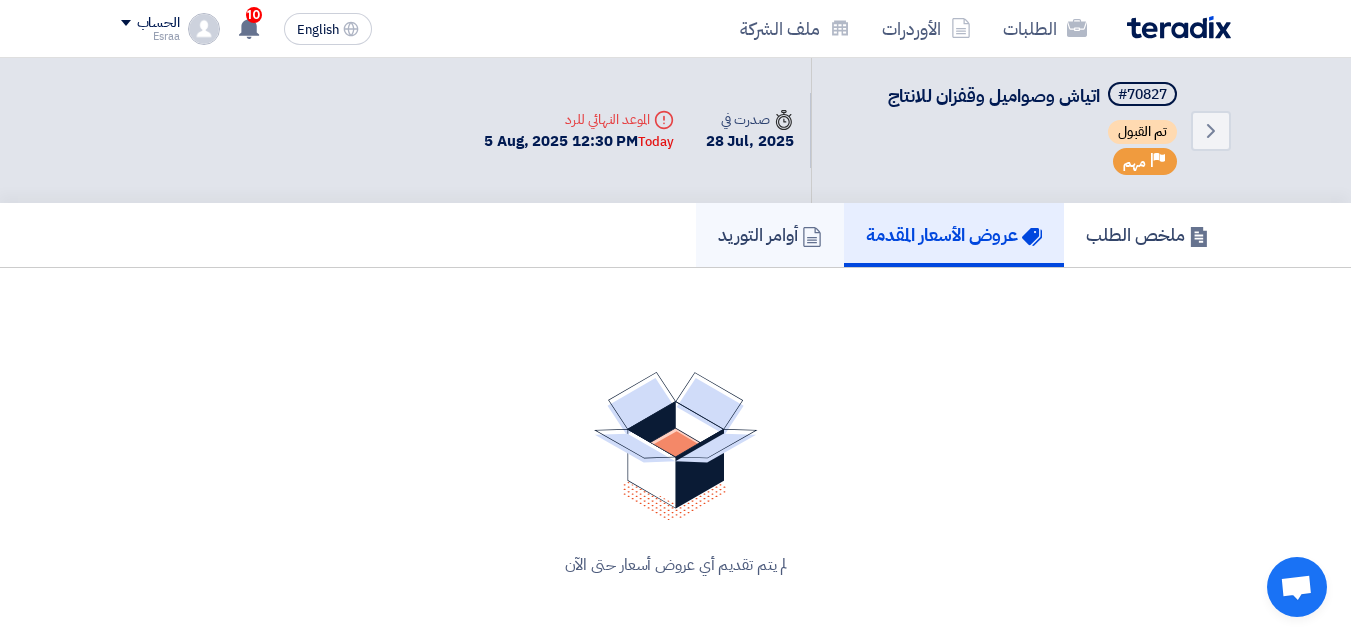 click 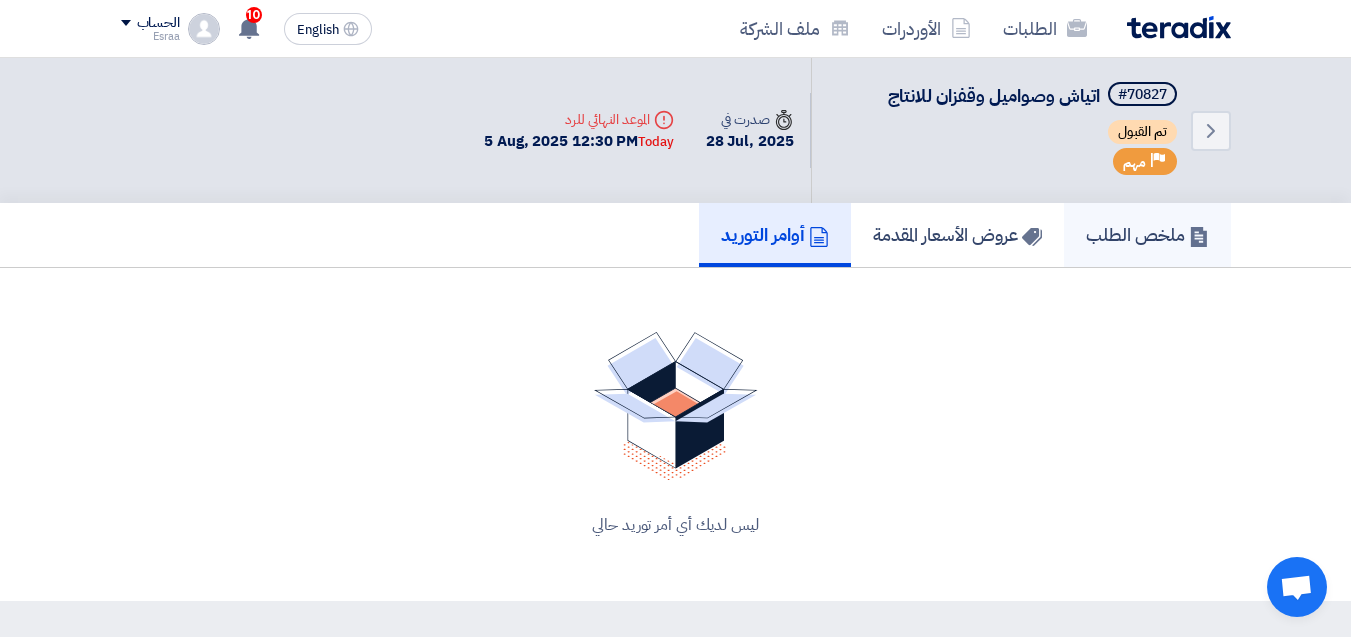 click on "ملخص الطلب" 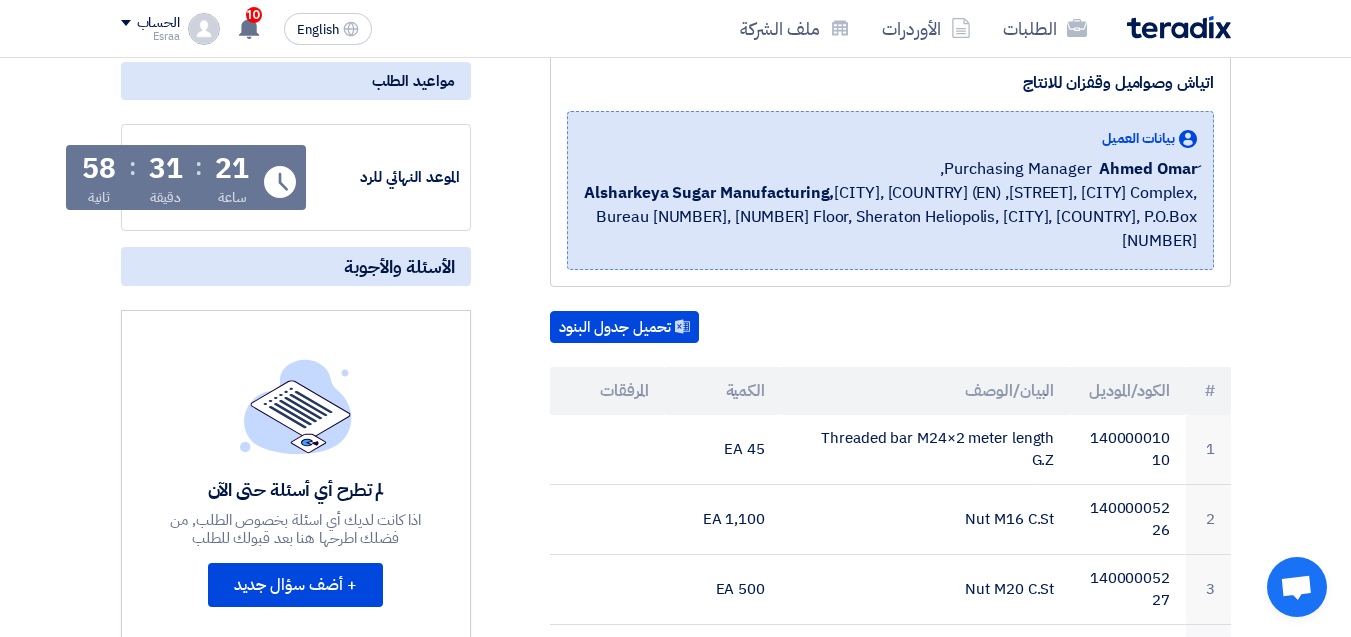 scroll, scrollTop: 300, scrollLeft: 0, axis: vertical 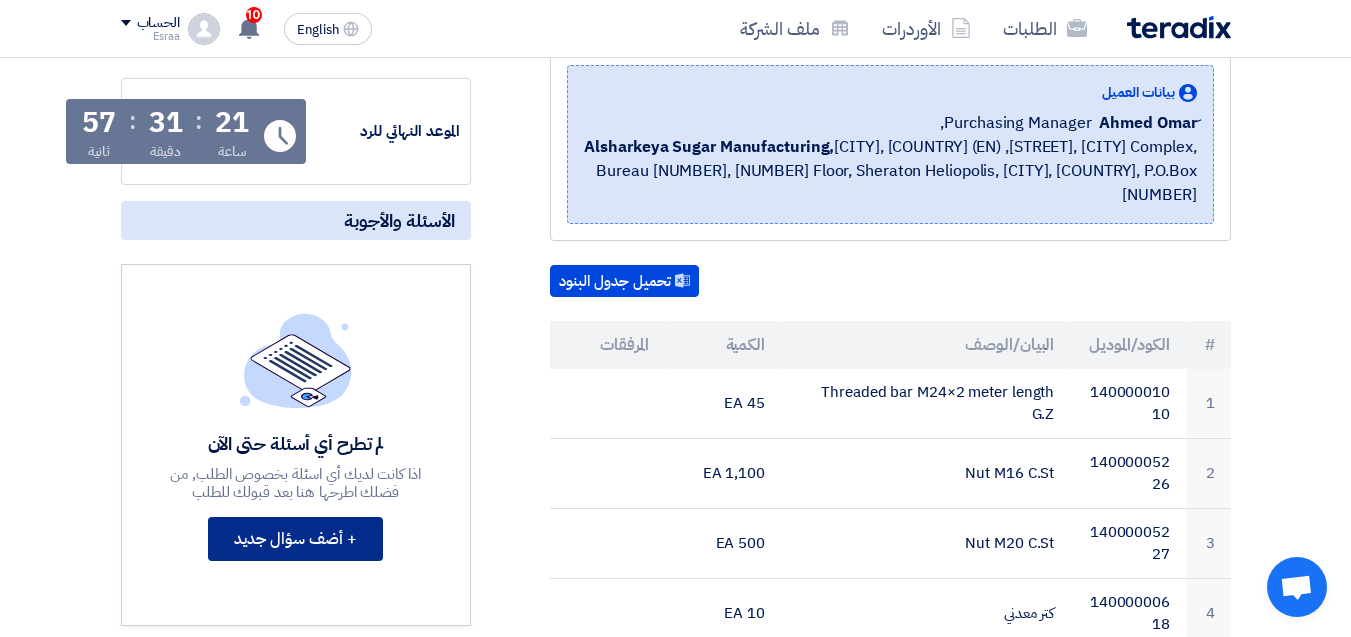 click on "+ أضف سؤال جديد" 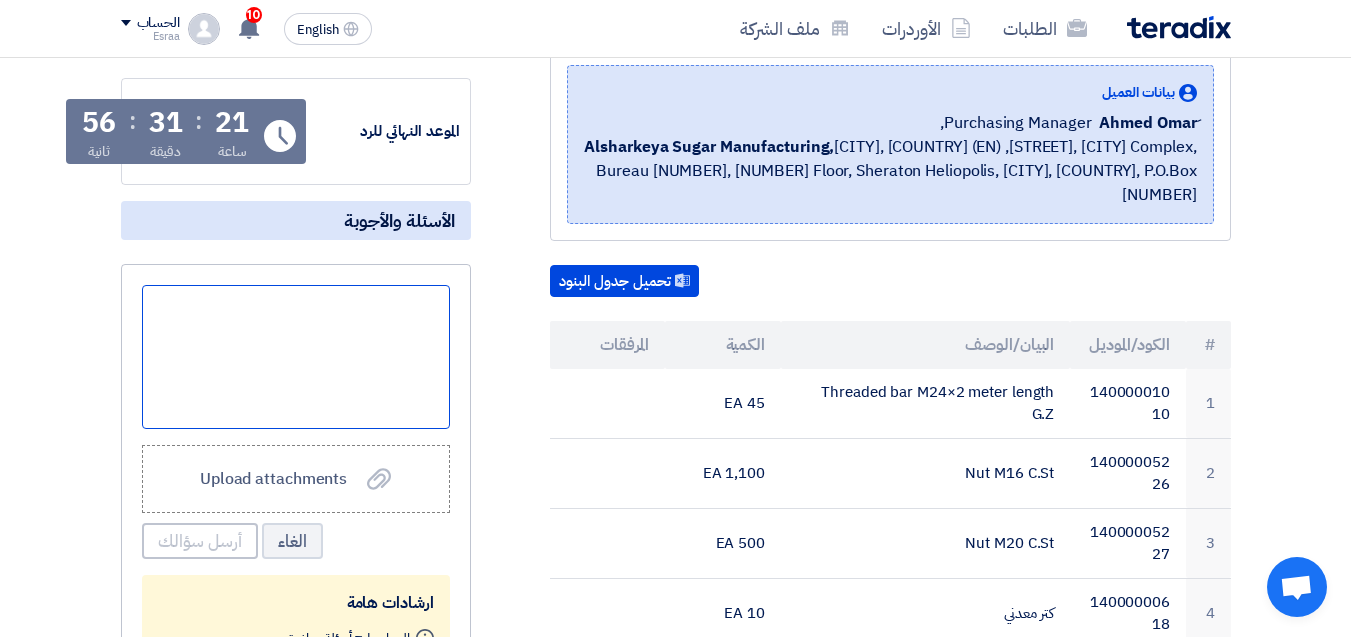 click 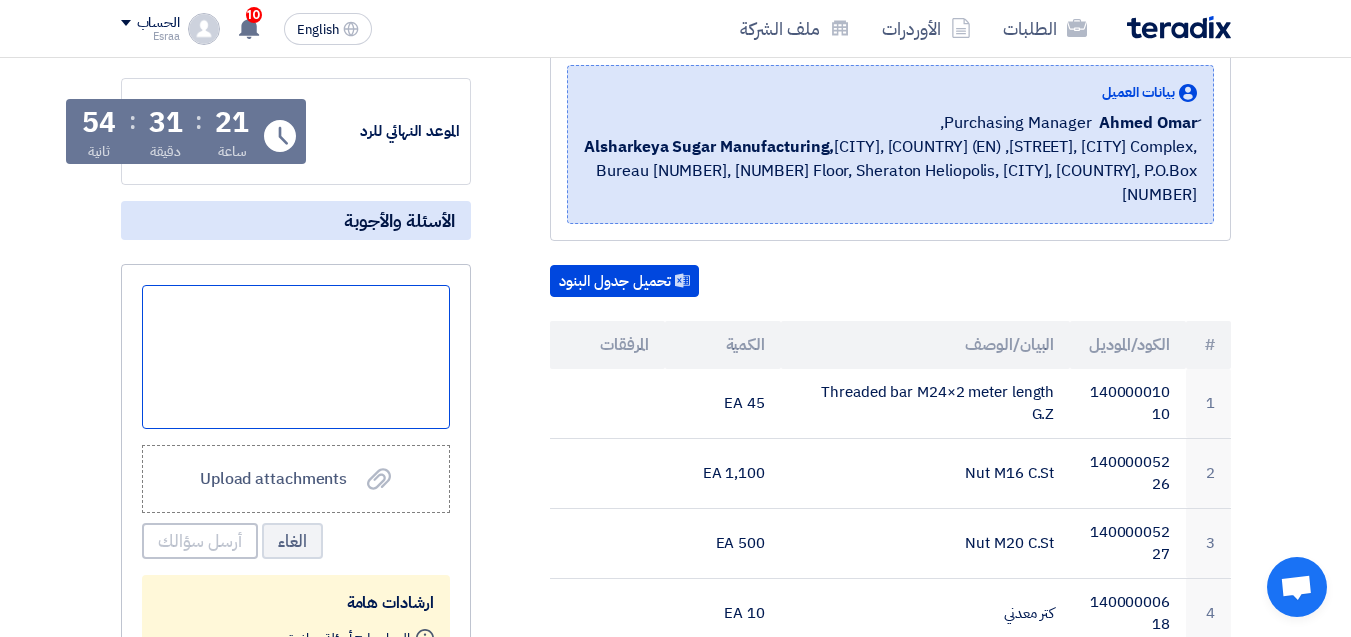 type 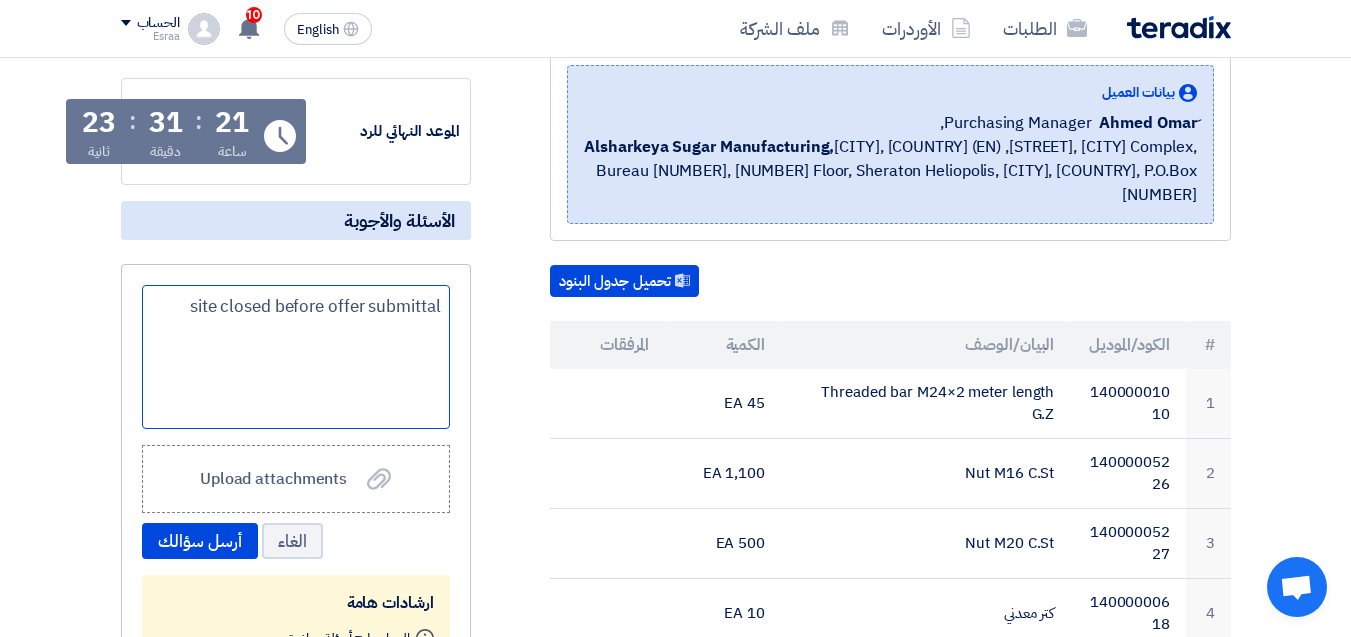 click on "site closed before offer submittal" 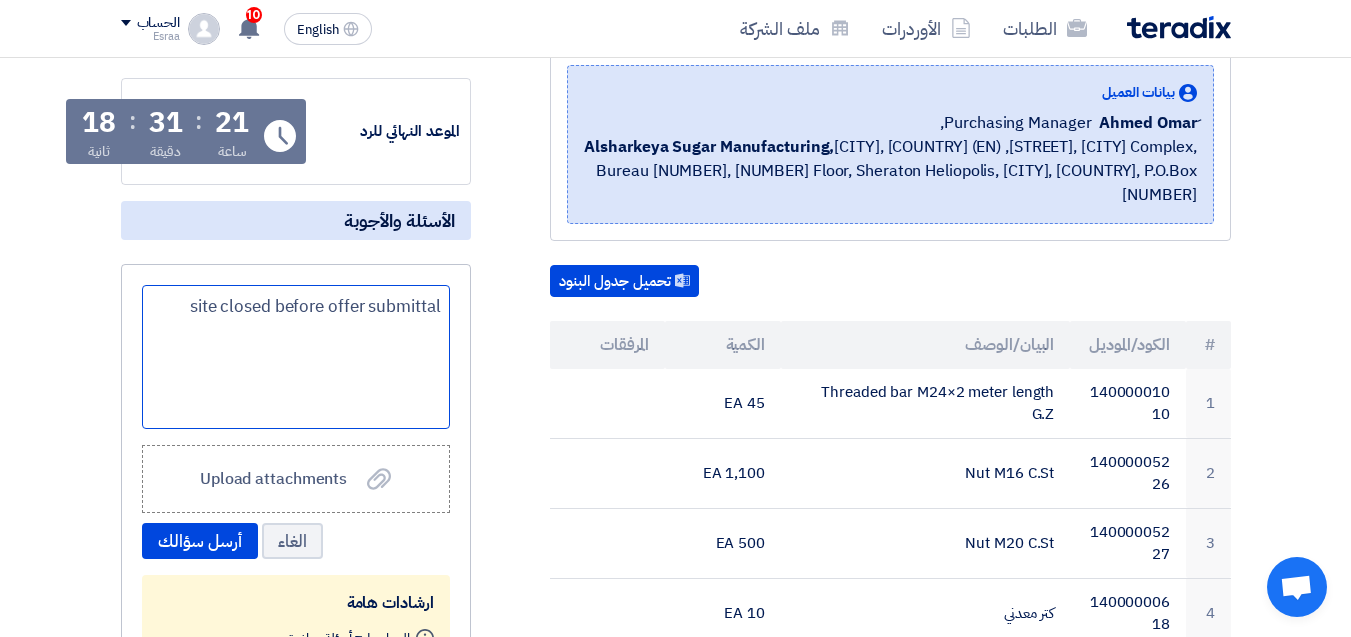 click on "site closed before offer submittal" 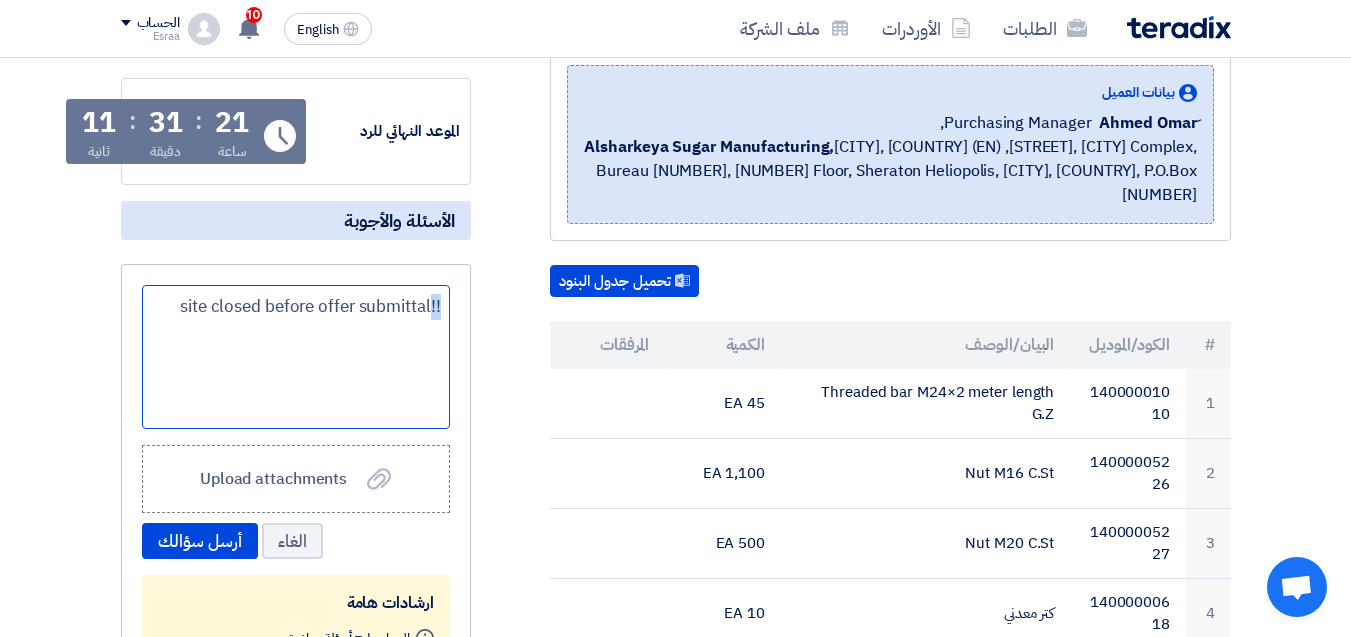 click on "!!site closed before offer submittal" 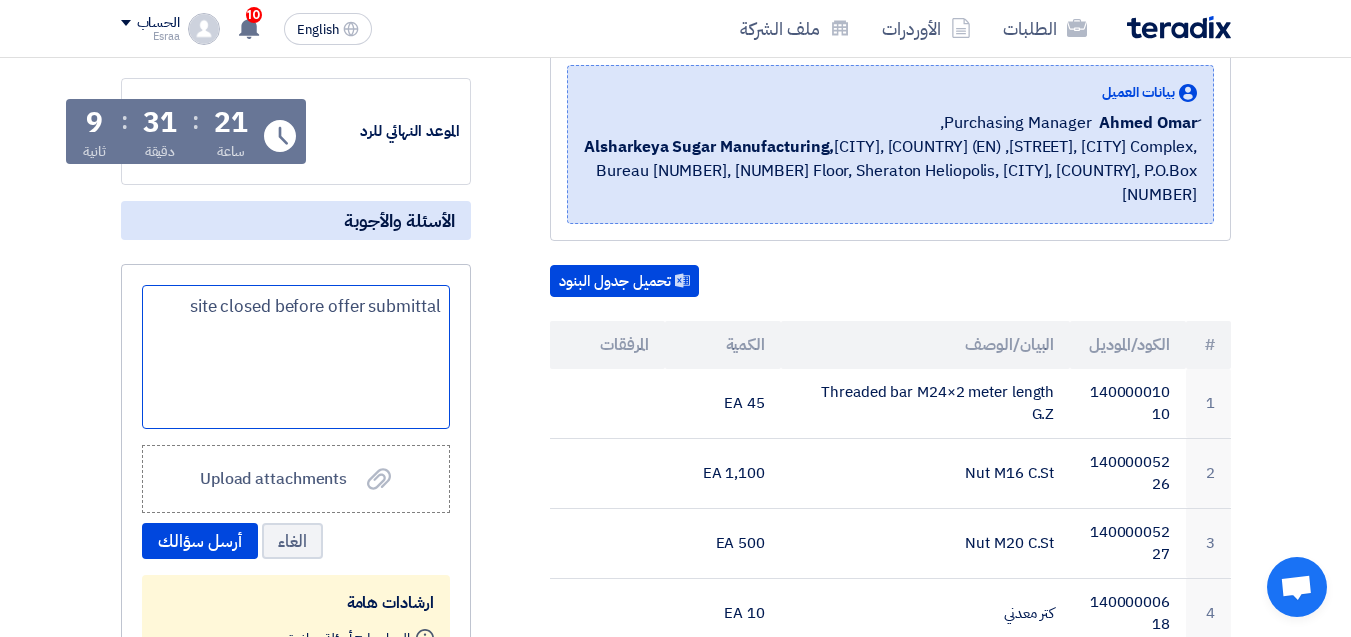 click on "site closed before offer submittal" 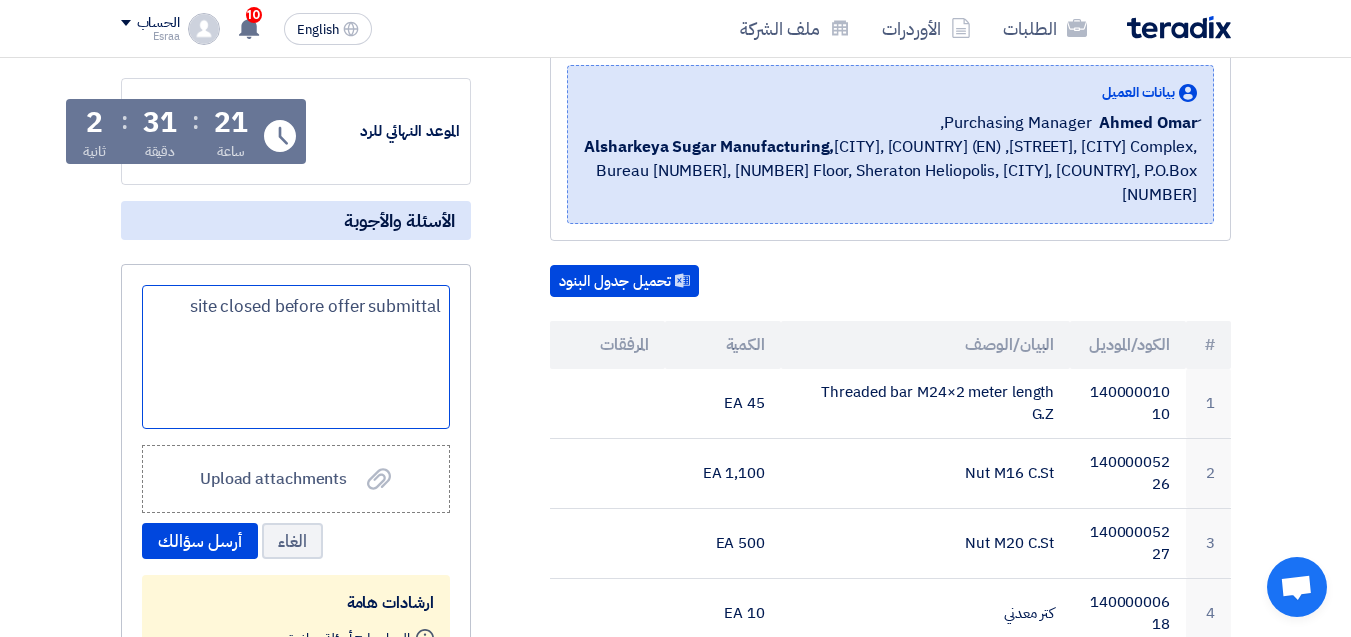 click on "site closed before offer submittal" 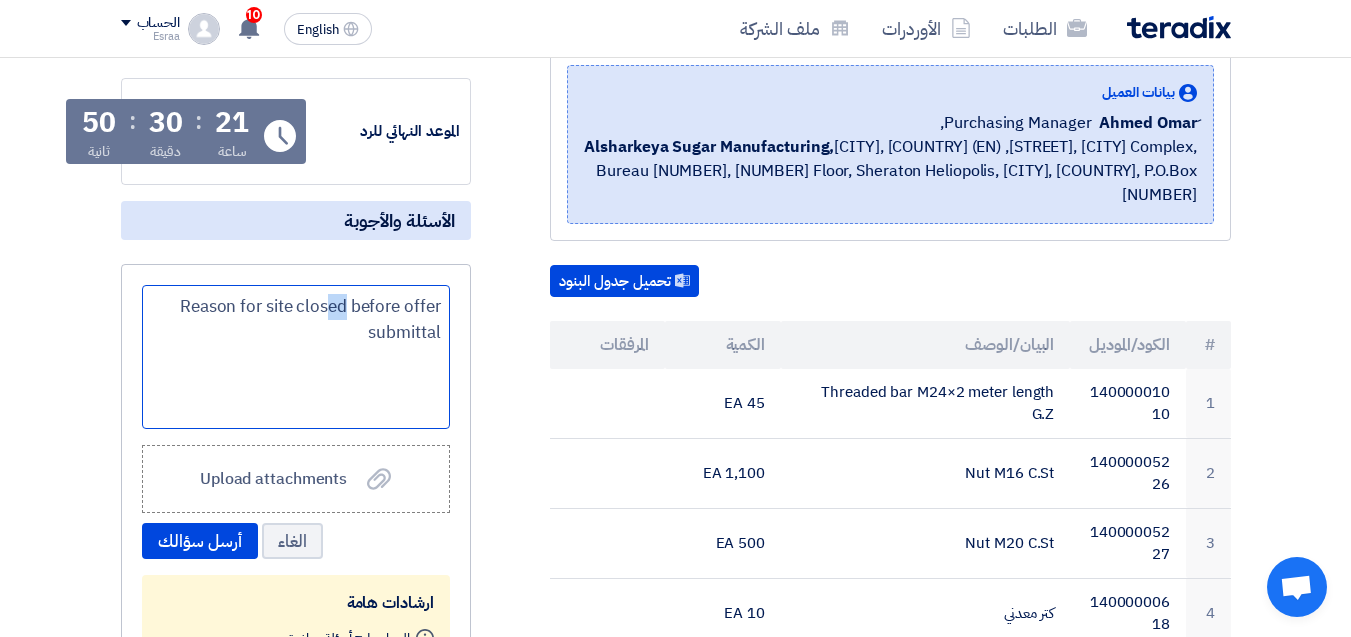 drag, startPoint x: 327, startPoint y: 307, endPoint x: 348, endPoint y: 304, distance: 21.213203 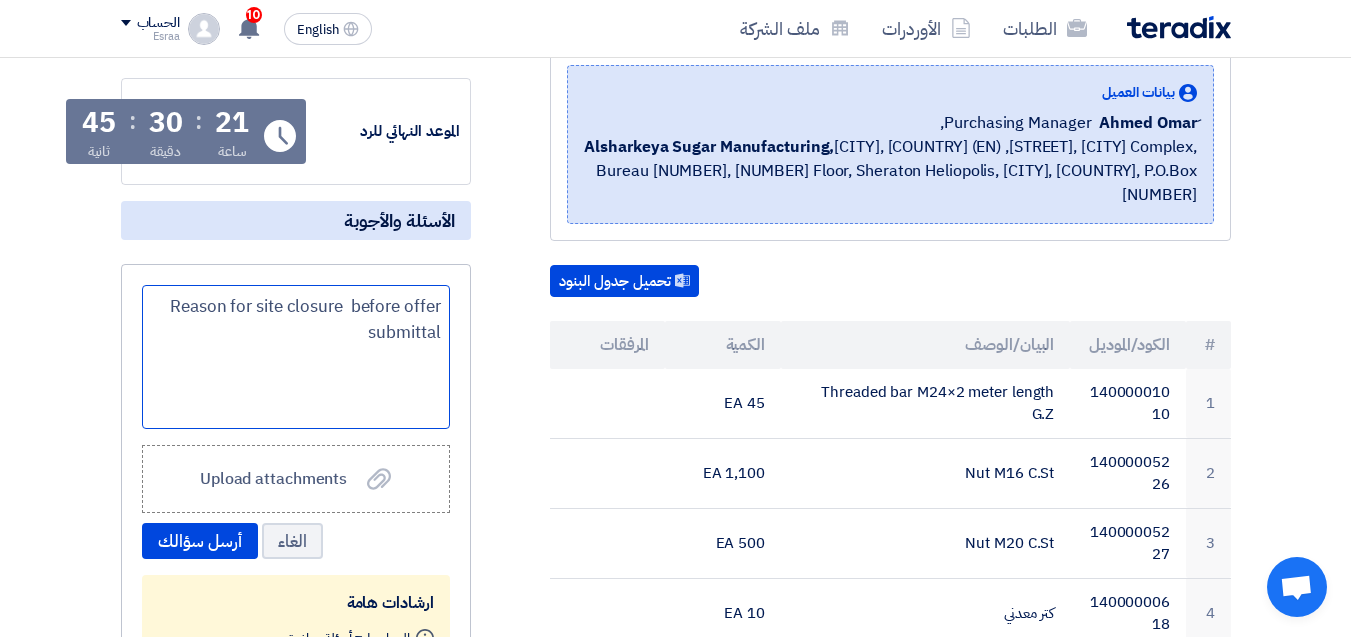 click on "Reason for site closure  before offer submittal" 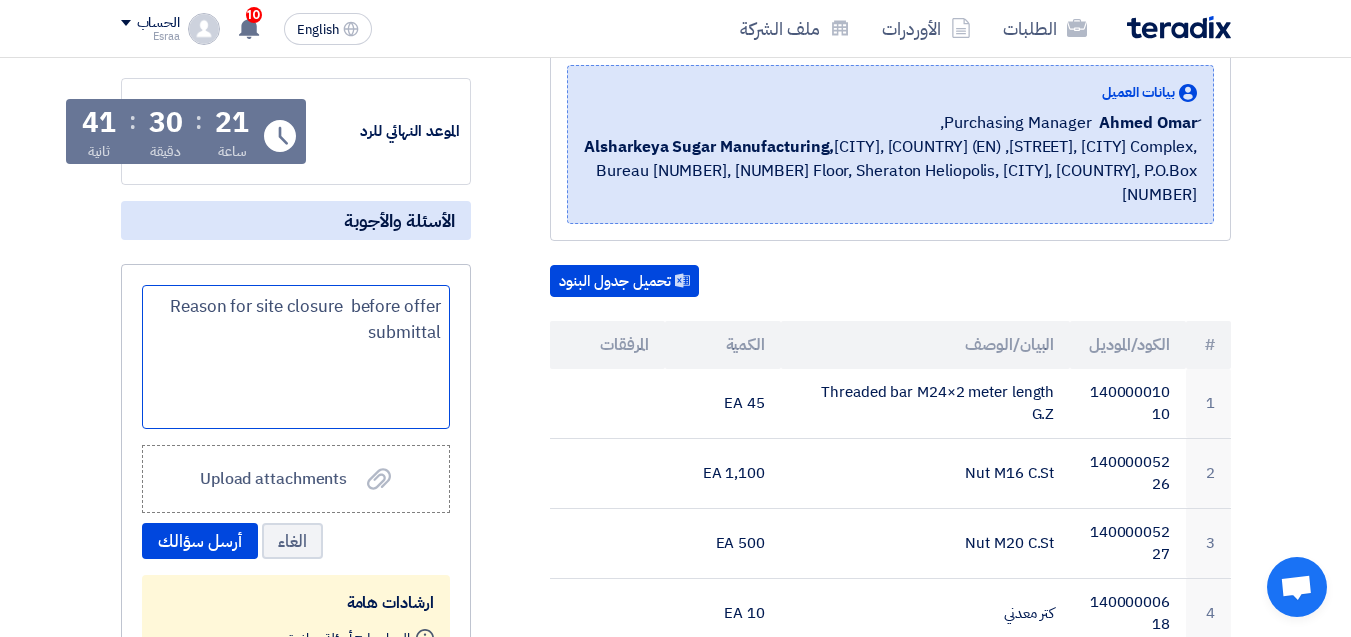 click on "Reason for site closure  before offer submittal" 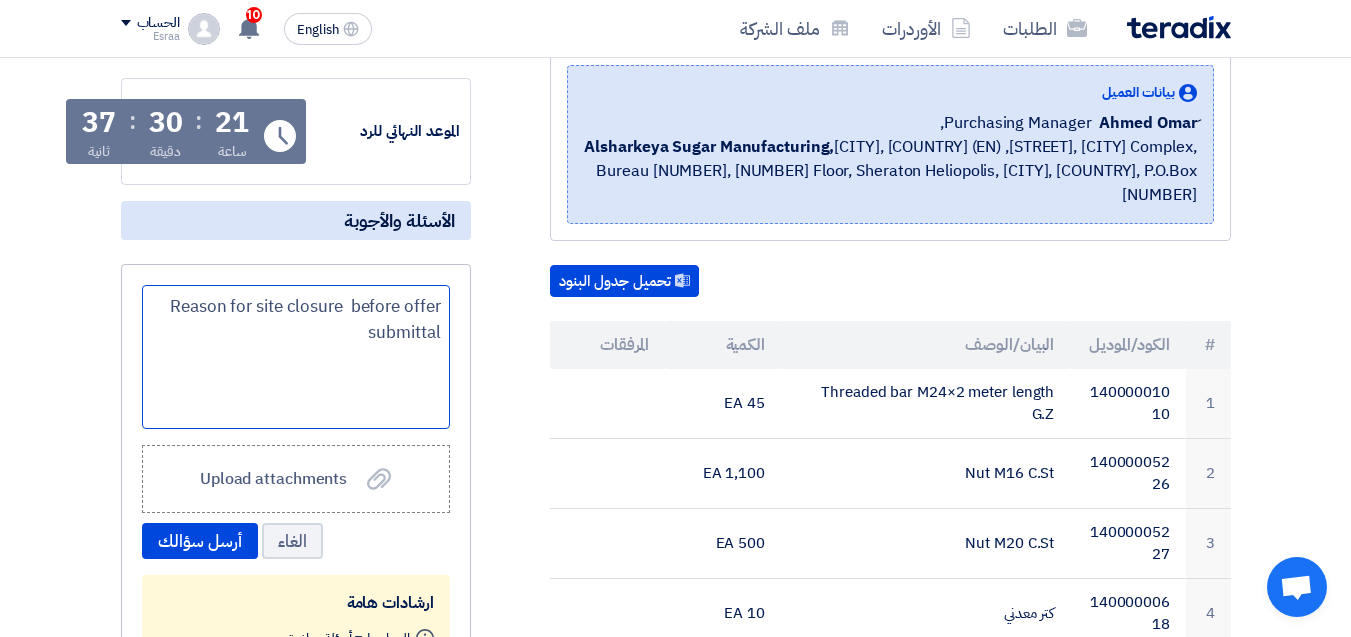click on "Reason for site closure  before offer submittal" 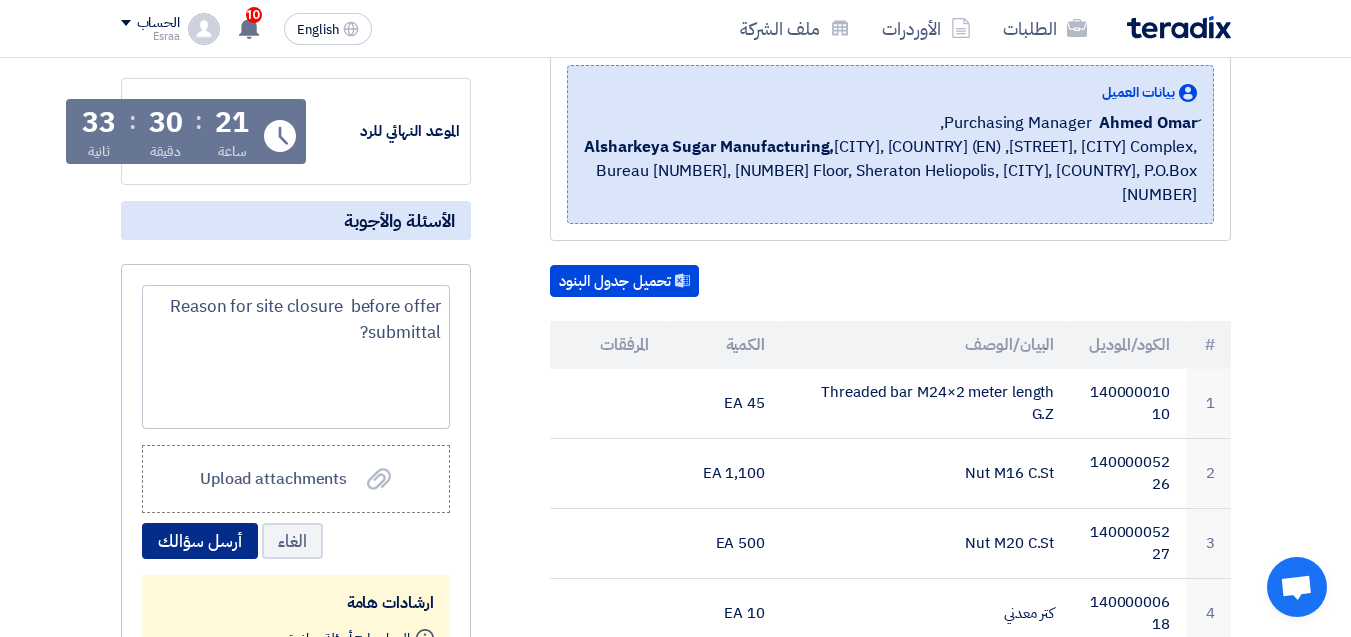 click on "أرسل سؤالك" 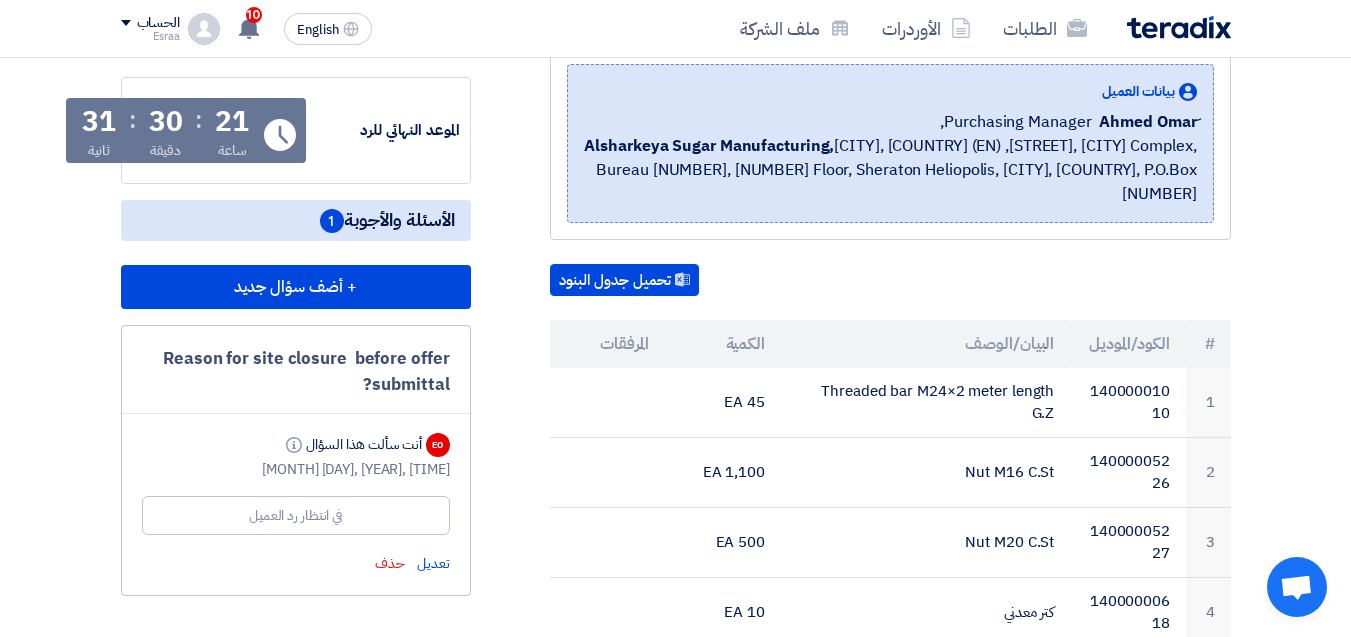 scroll, scrollTop: 300, scrollLeft: 0, axis: vertical 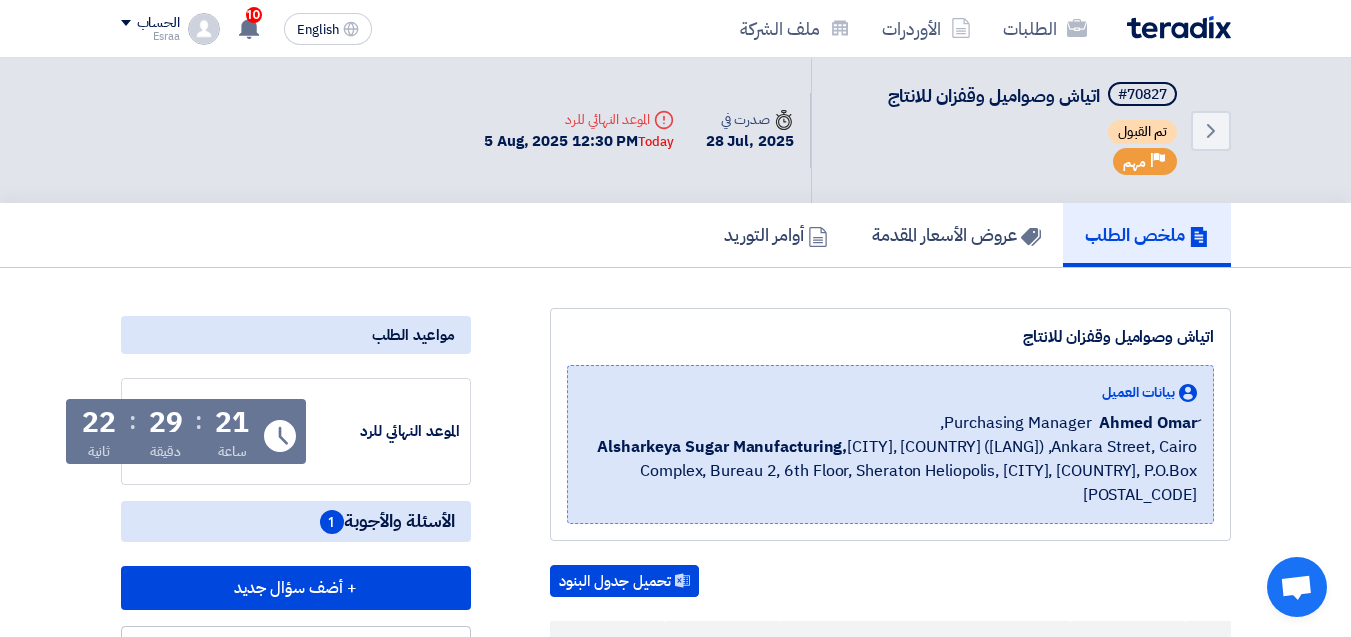click on "Today" 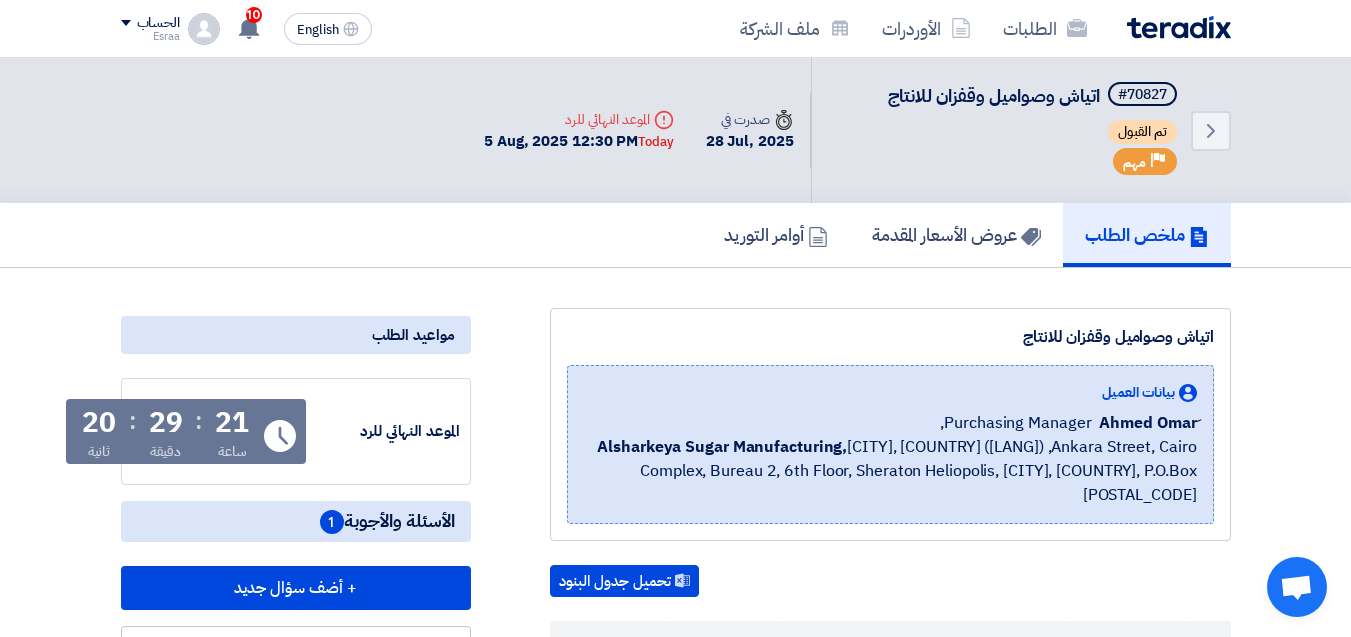 click on "تم القبول" 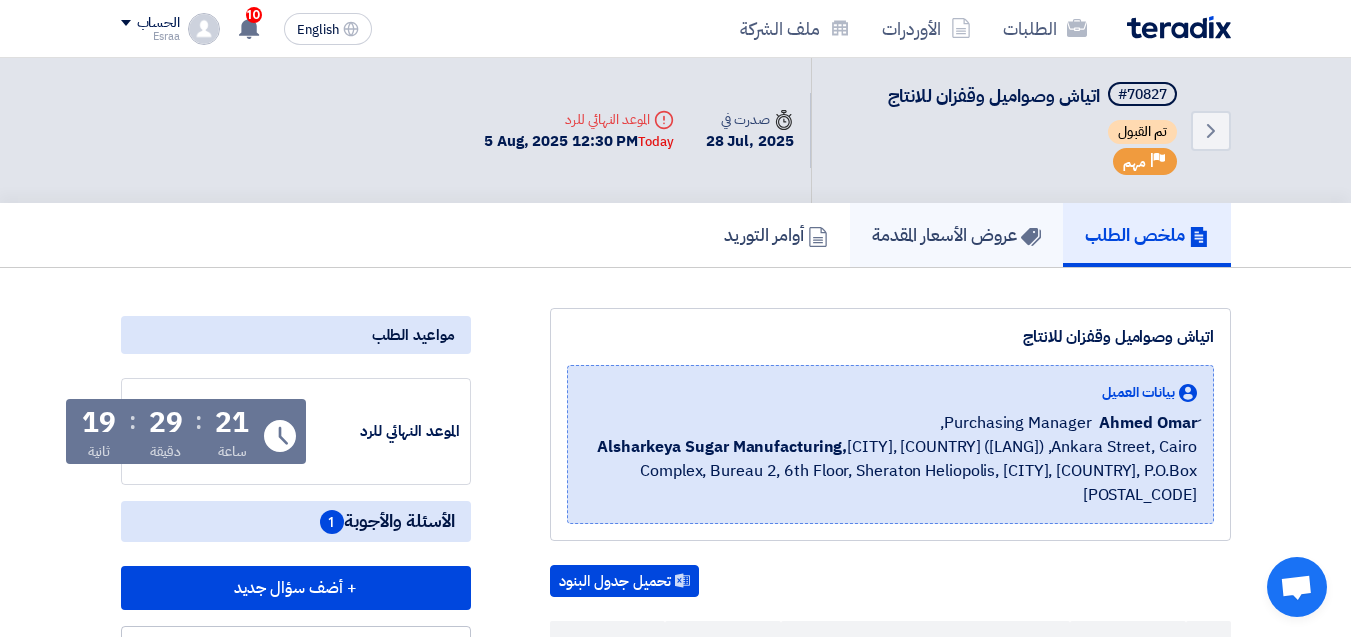 click on "عروض الأسعار المقدمة" 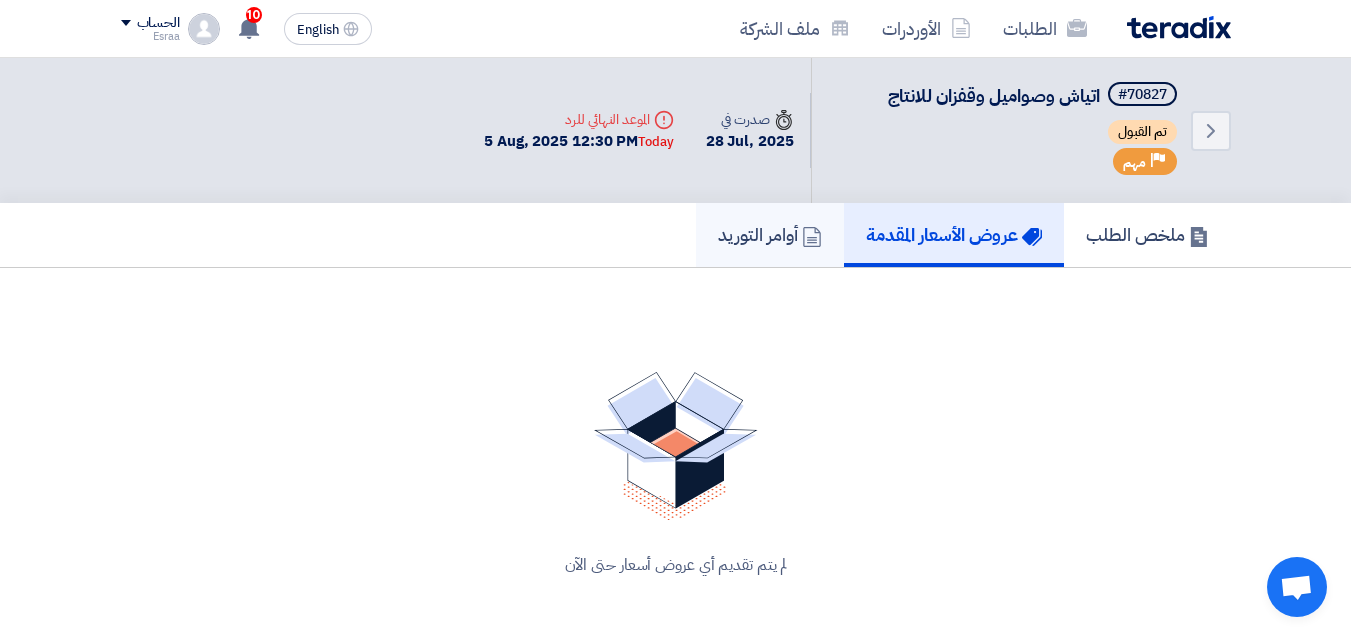 click on "أوامر التوريد" 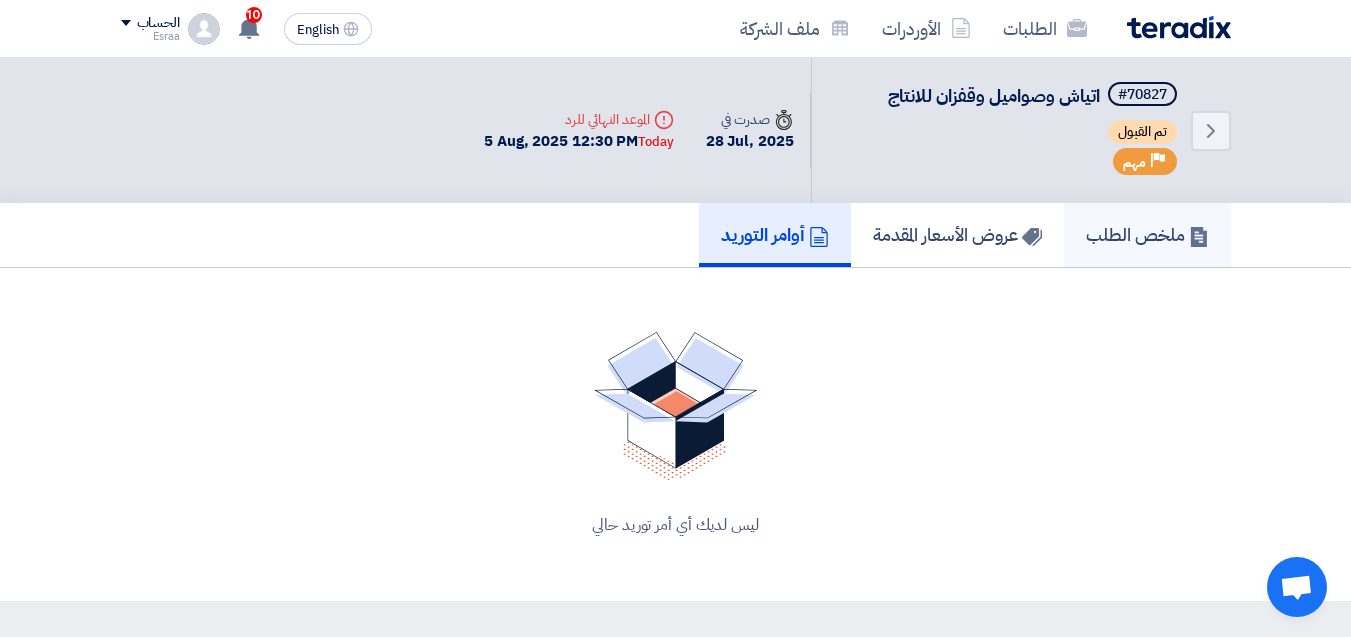 click on "ملخص الطلب" 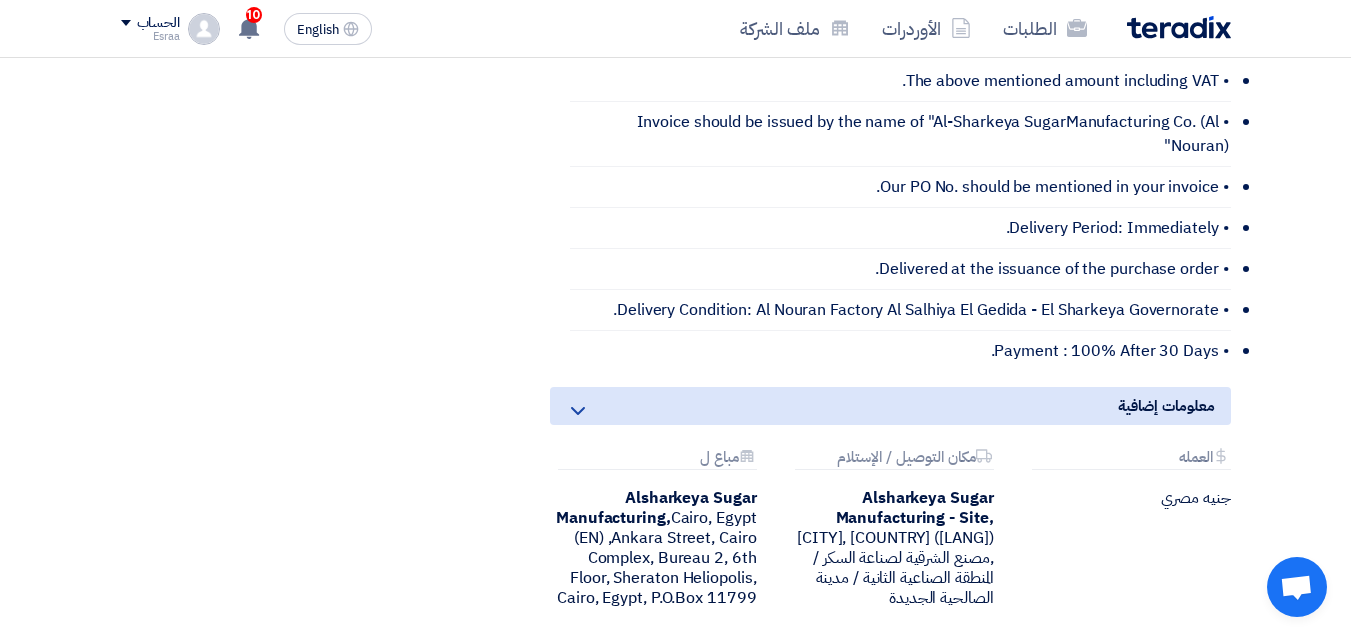 scroll, scrollTop: 1800, scrollLeft: 0, axis: vertical 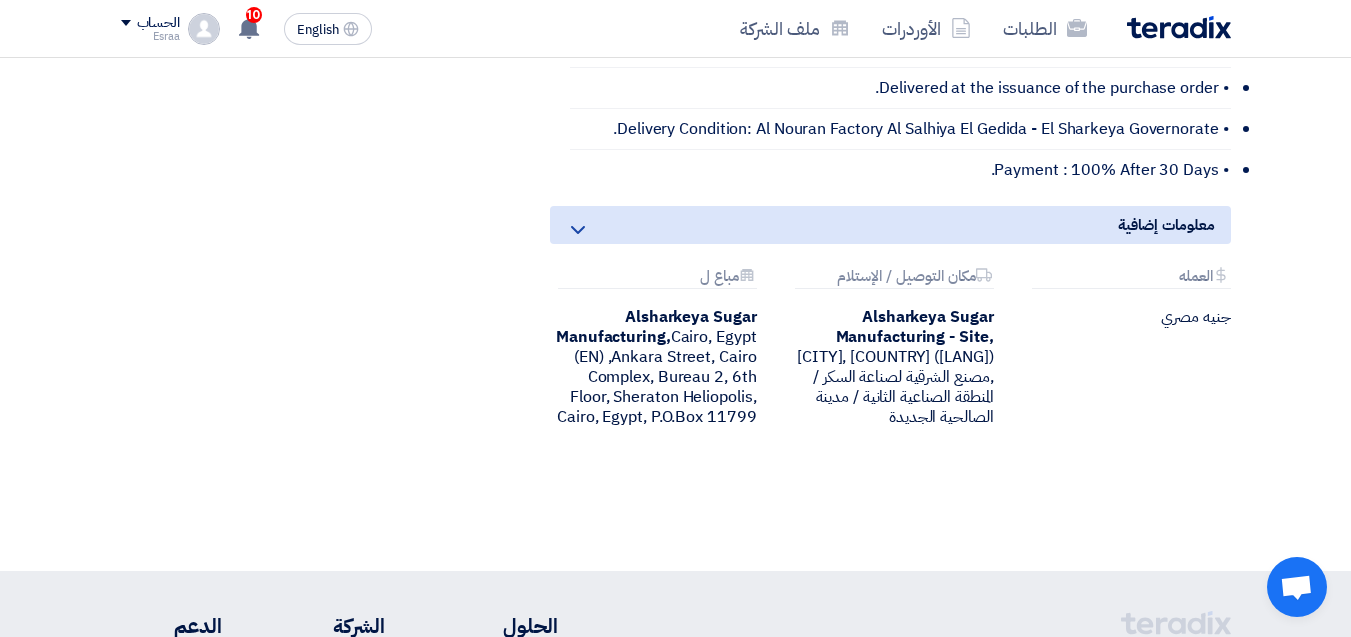 click on "معلومات إضافية" 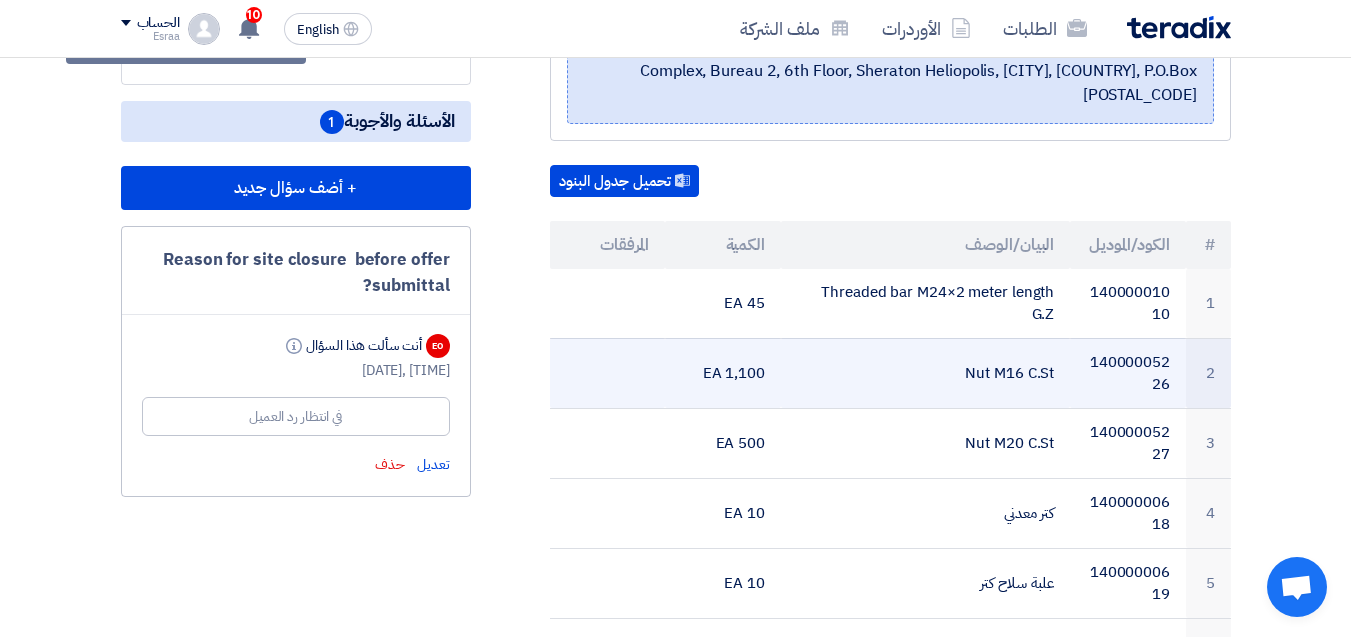 scroll, scrollTop: 100, scrollLeft: 0, axis: vertical 